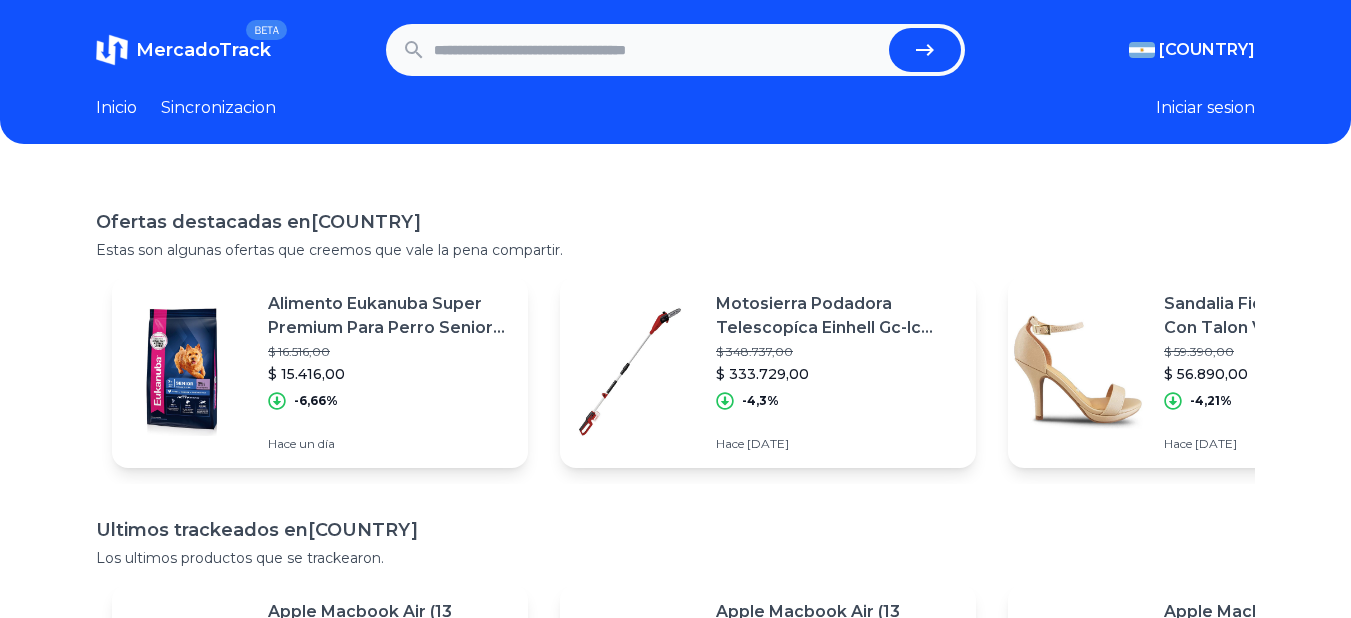 scroll, scrollTop: 0, scrollLeft: 0, axis: both 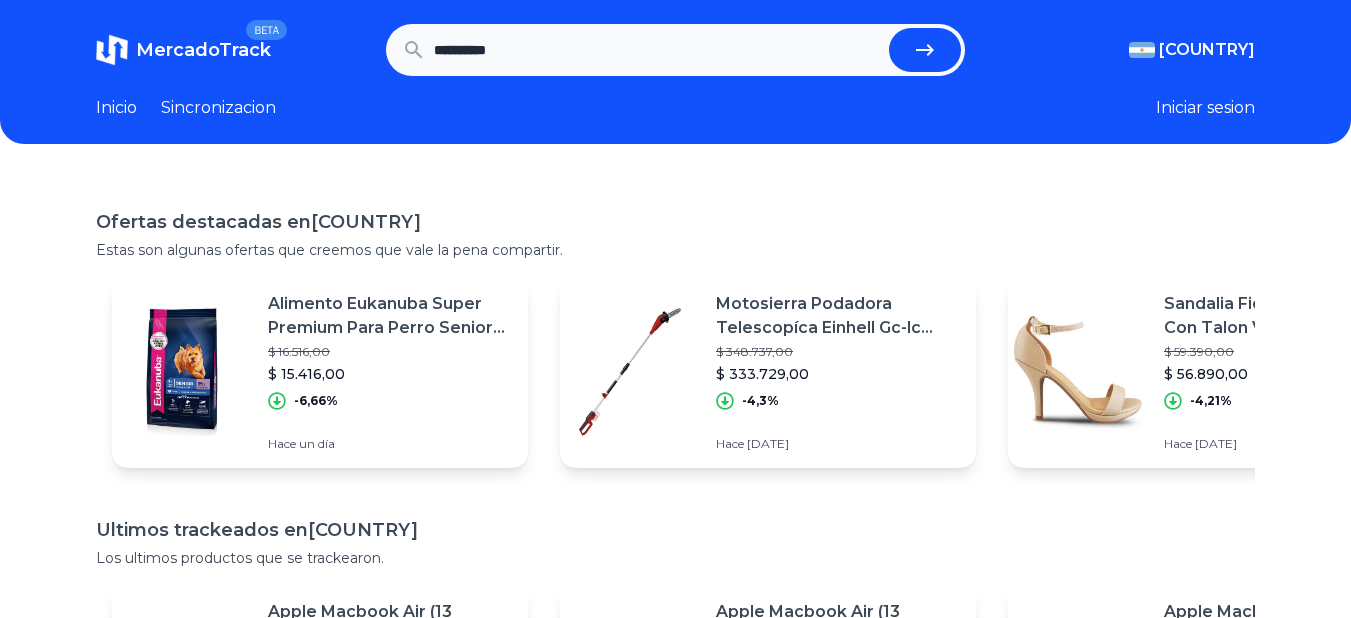 type on "**********" 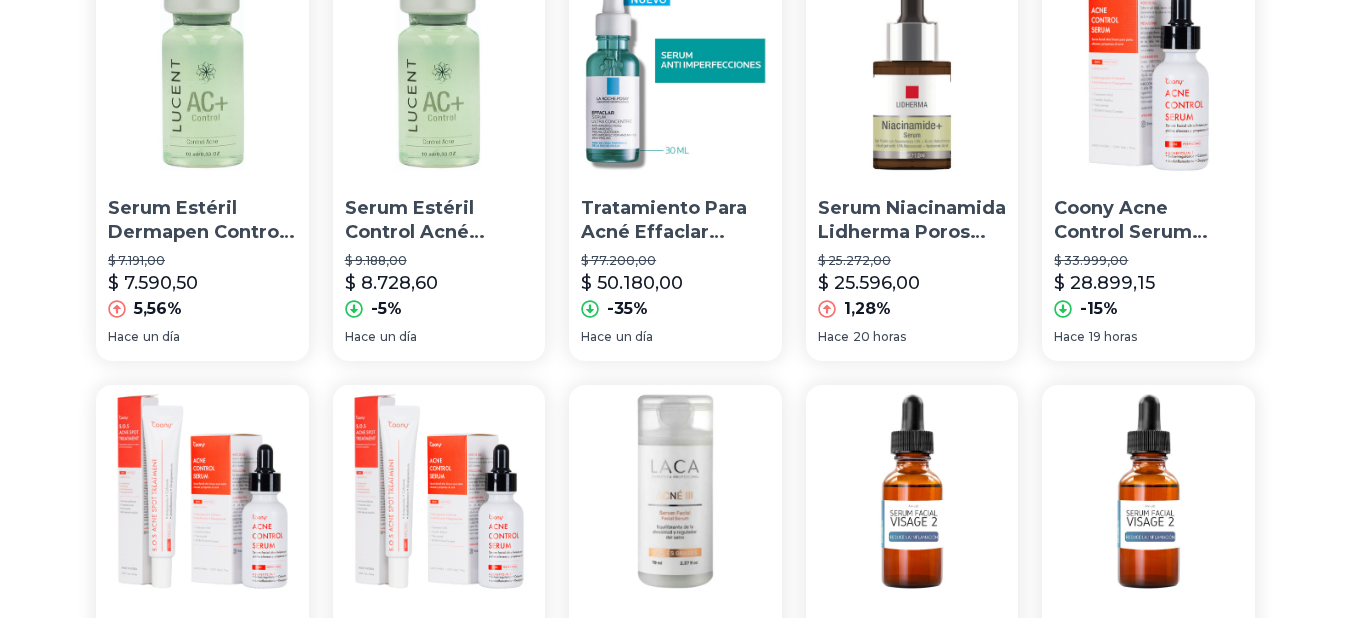 scroll, scrollTop: 0, scrollLeft: 0, axis: both 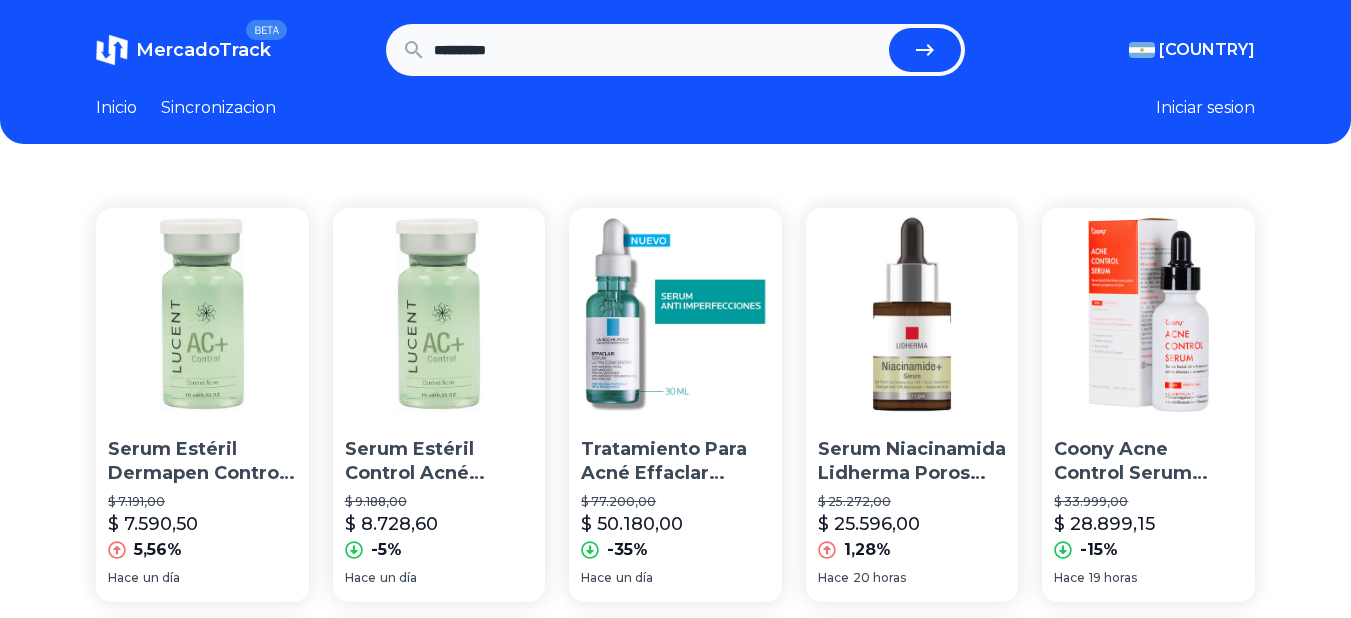 click on "**********" at bounding box center (658, 50) 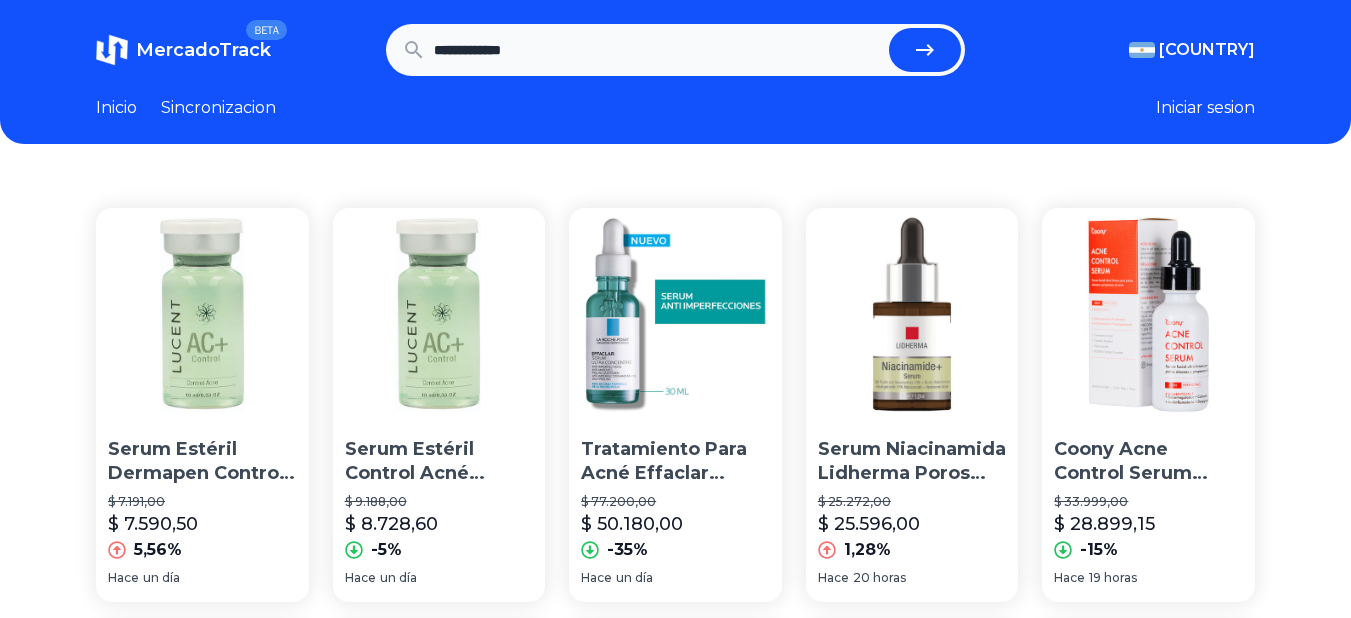 type on "**********" 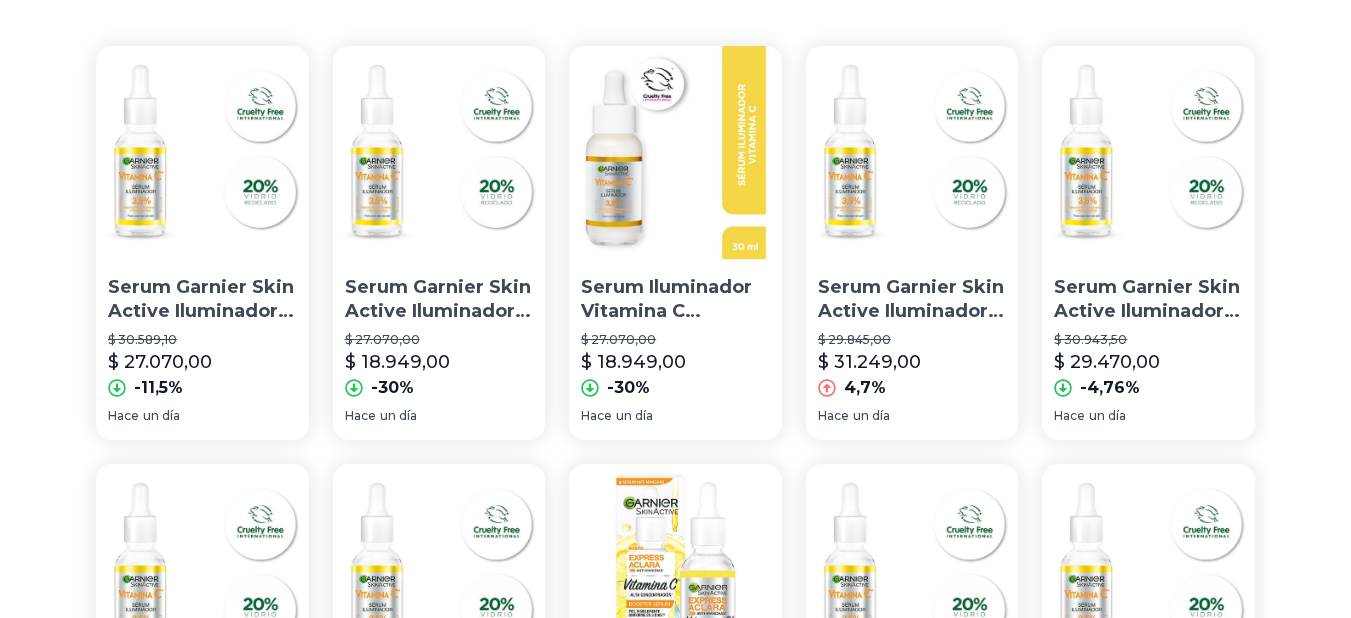 scroll, scrollTop: 0, scrollLeft: 0, axis: both 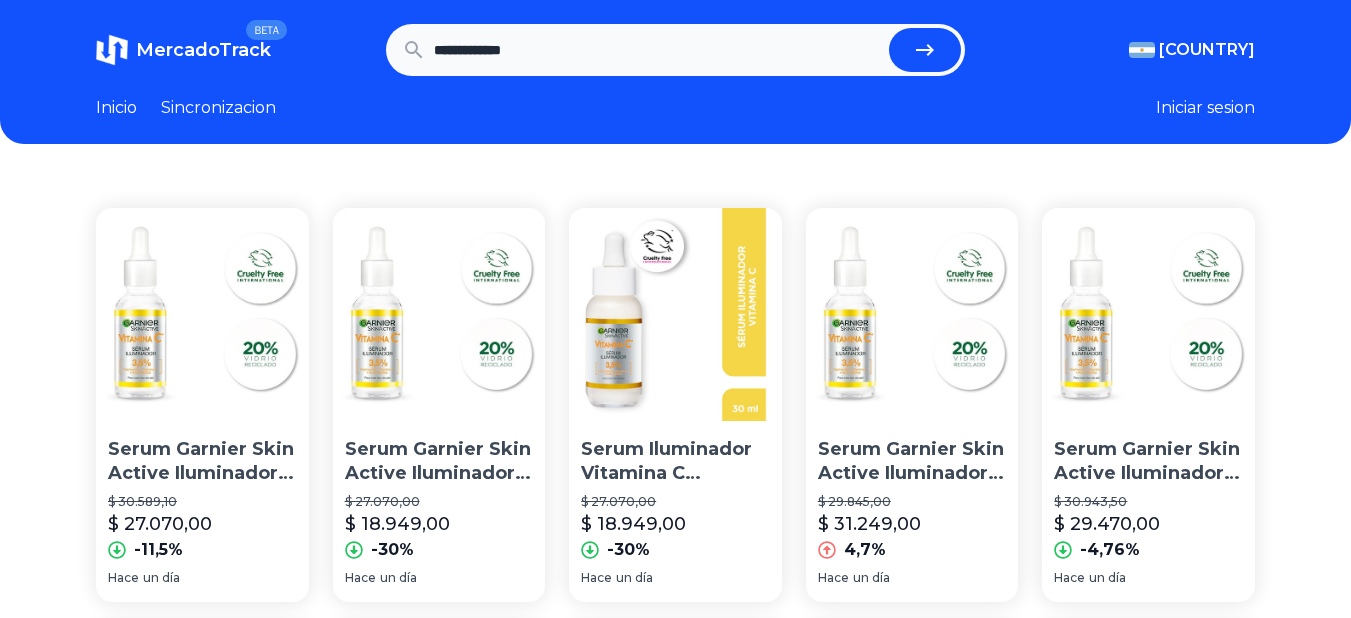 click at bounding box center [202, 314] 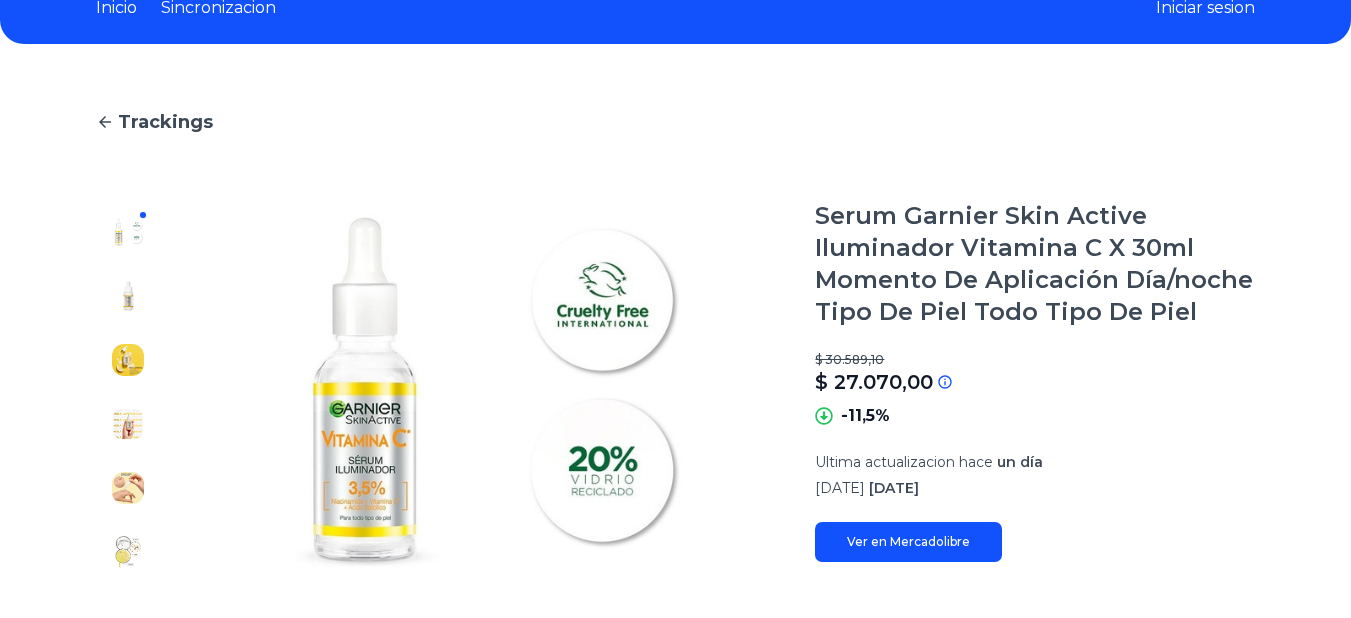 scroll, scrollTop: 700, scrollLeft: 0, axis: vertical 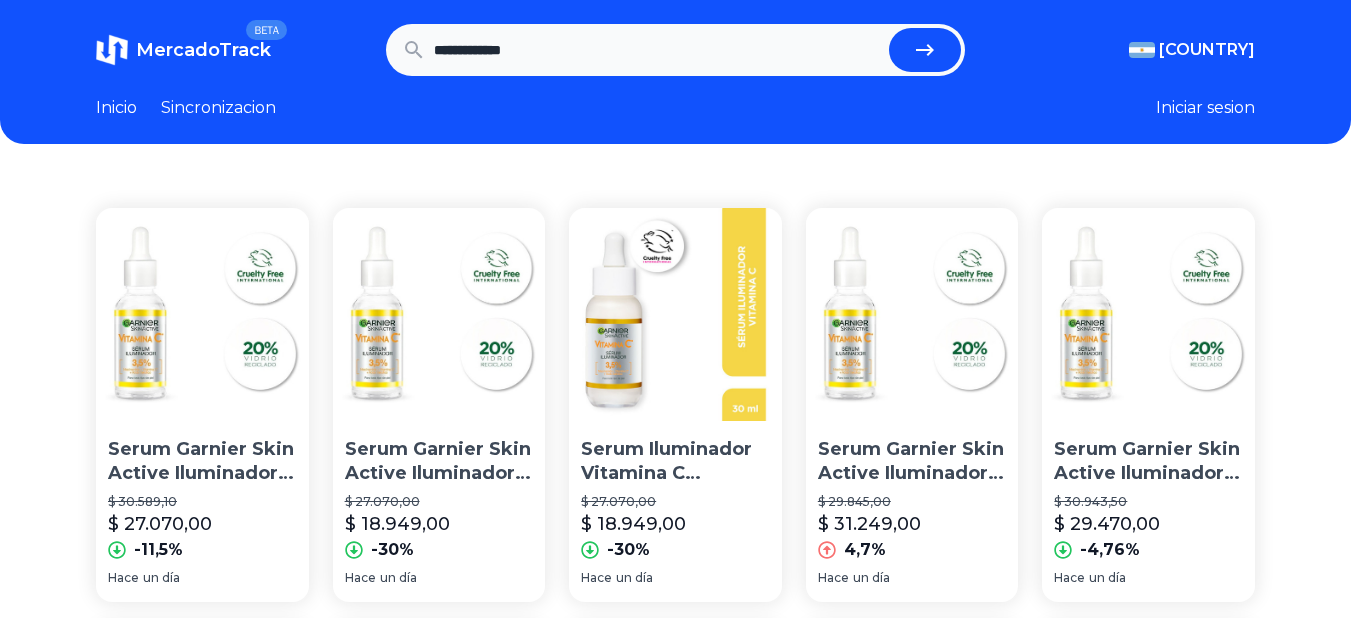click on "**********" at bounding box center (658, 50) 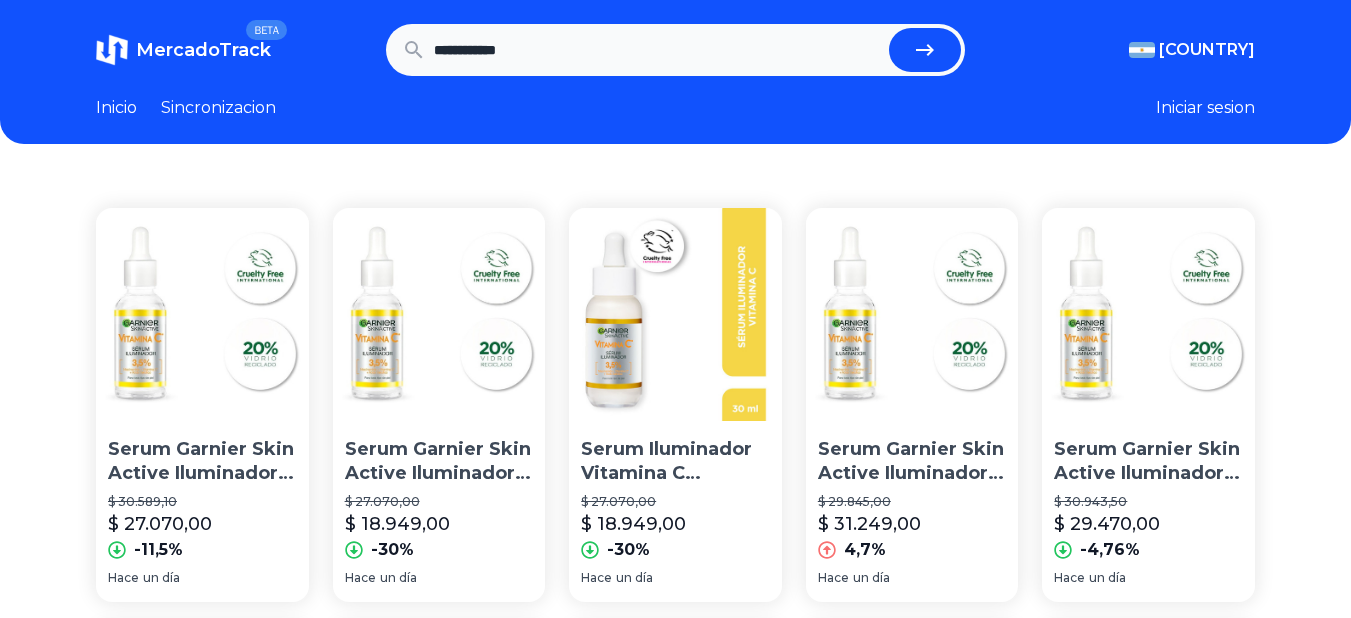type on "**********" 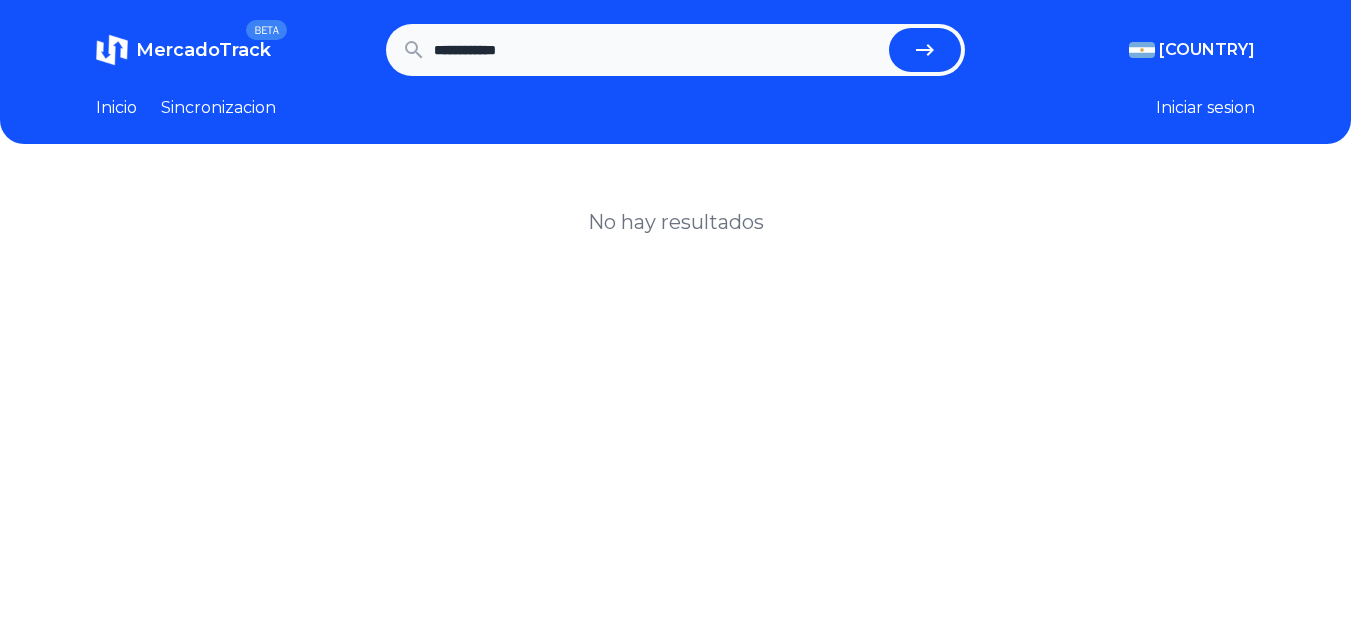 scroll, scrollTop: 0, scrollLeft: 0, axis: both 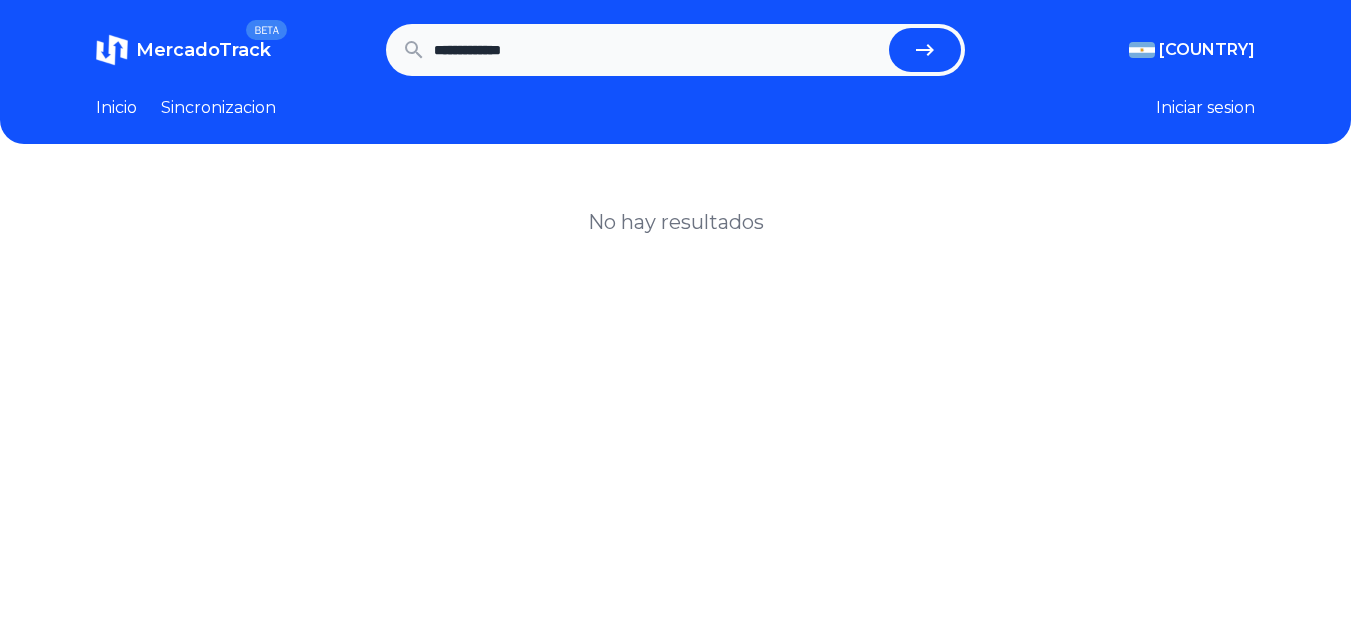 type on "**********" 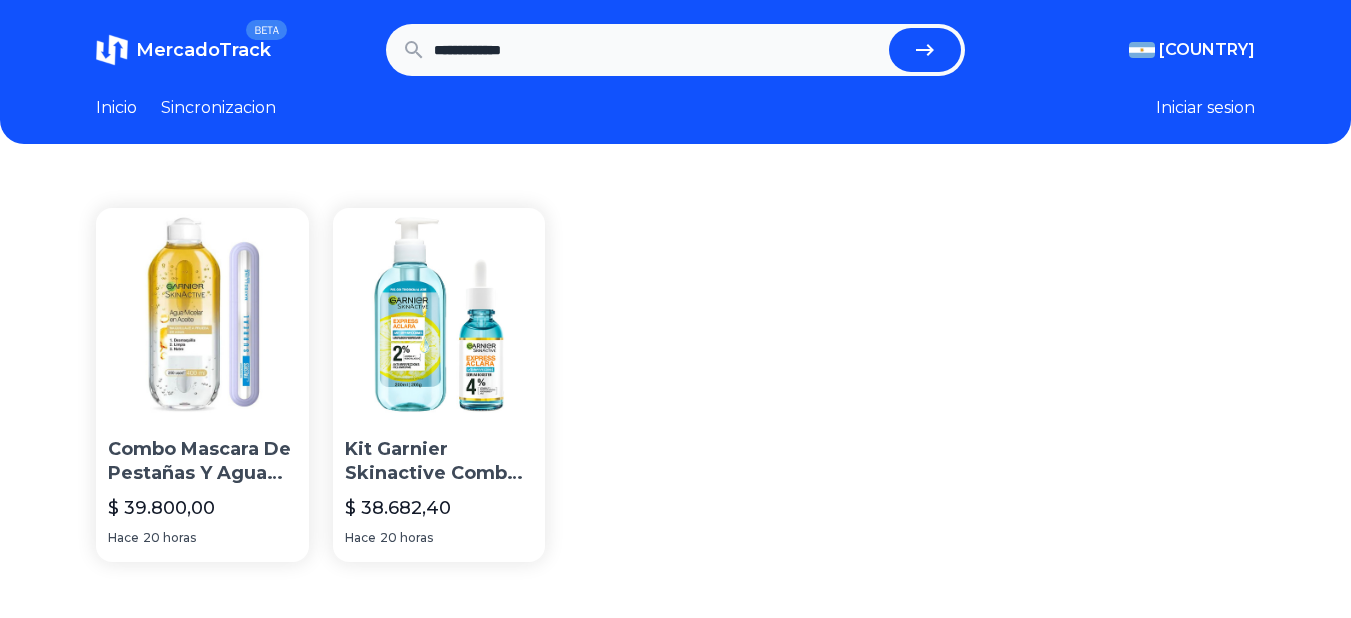 scroll, scrollTop: 0, scrollLeft: 0, axis: both 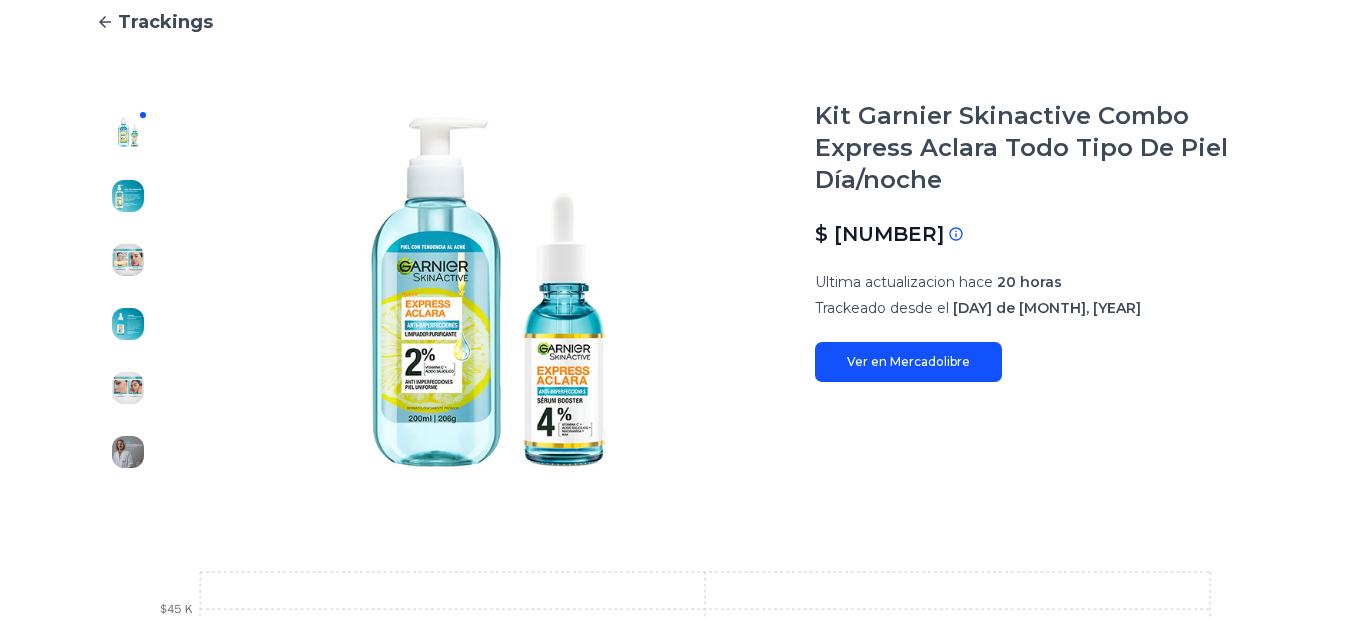 click at bounding box center (128, 196) 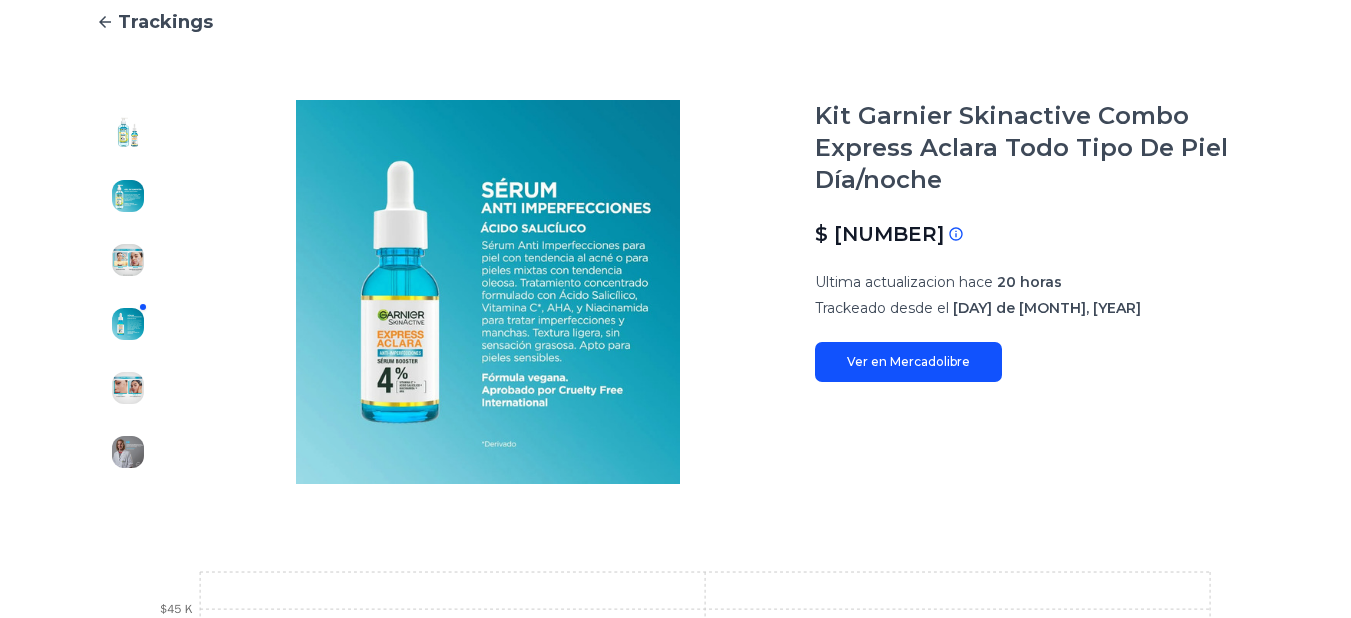 click at bounding box center (128, 132) 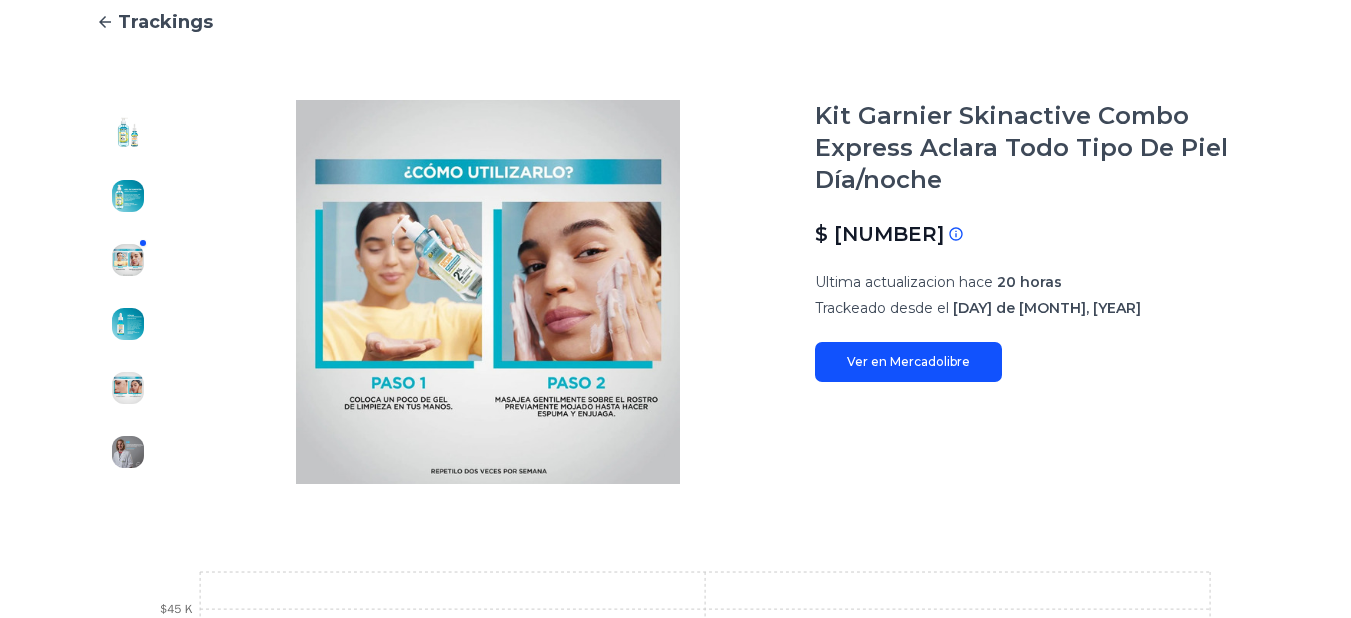 click at bounding box center [128, 132] 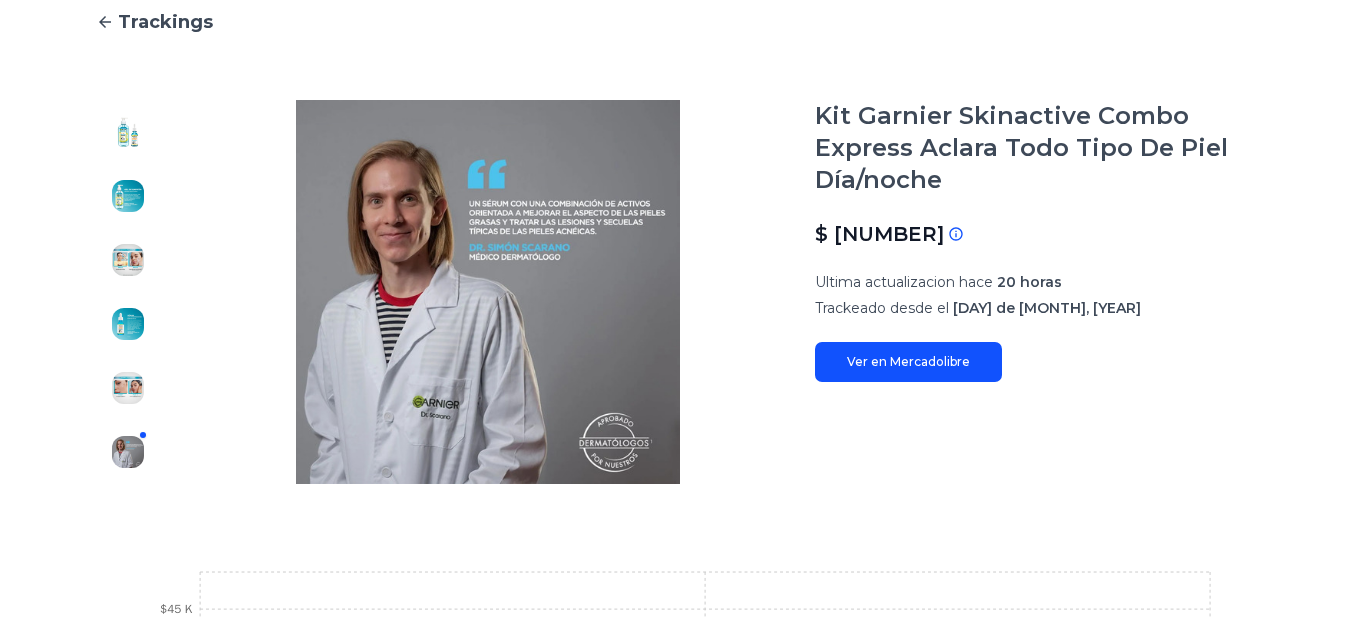 click at bounding box center (128, 132) 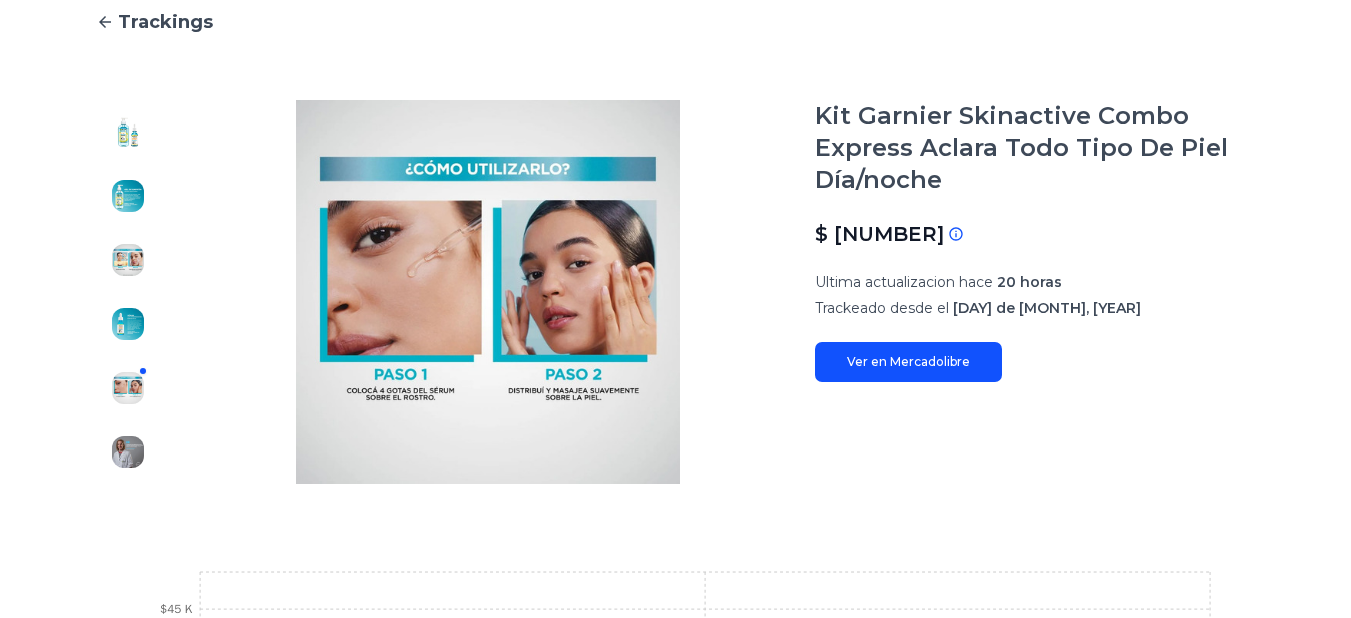 click at bounding box center [128, 132] 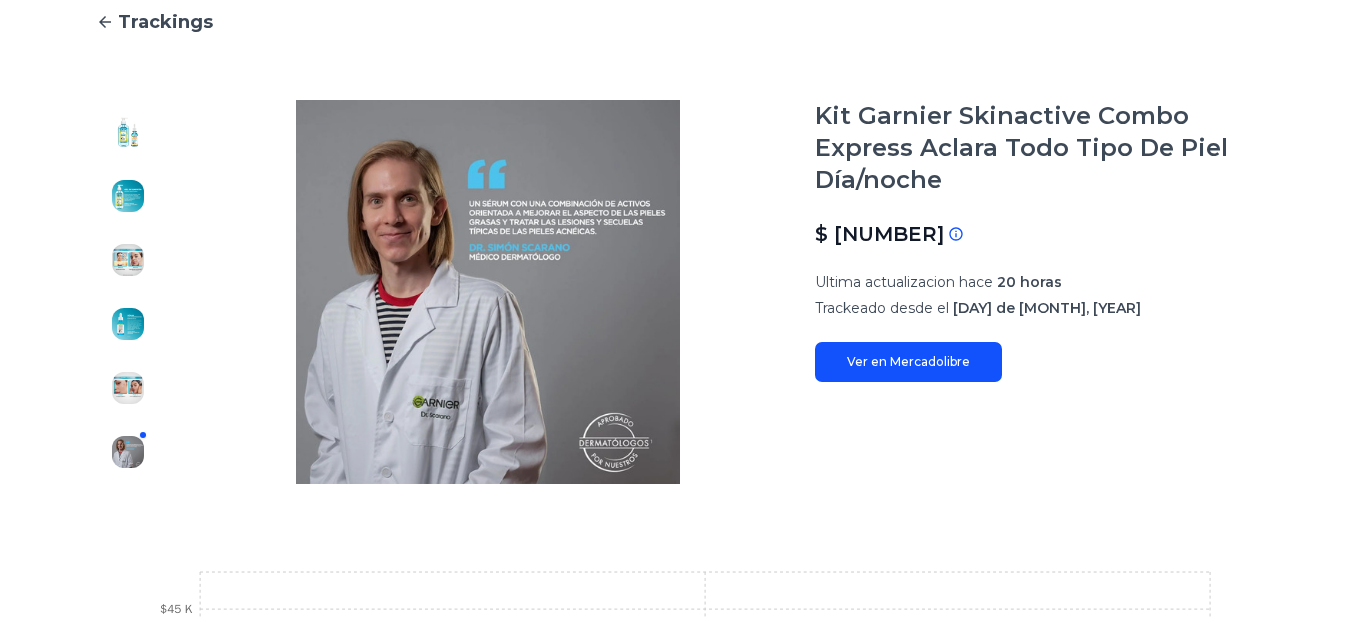 click at bounding box center [128, 132] 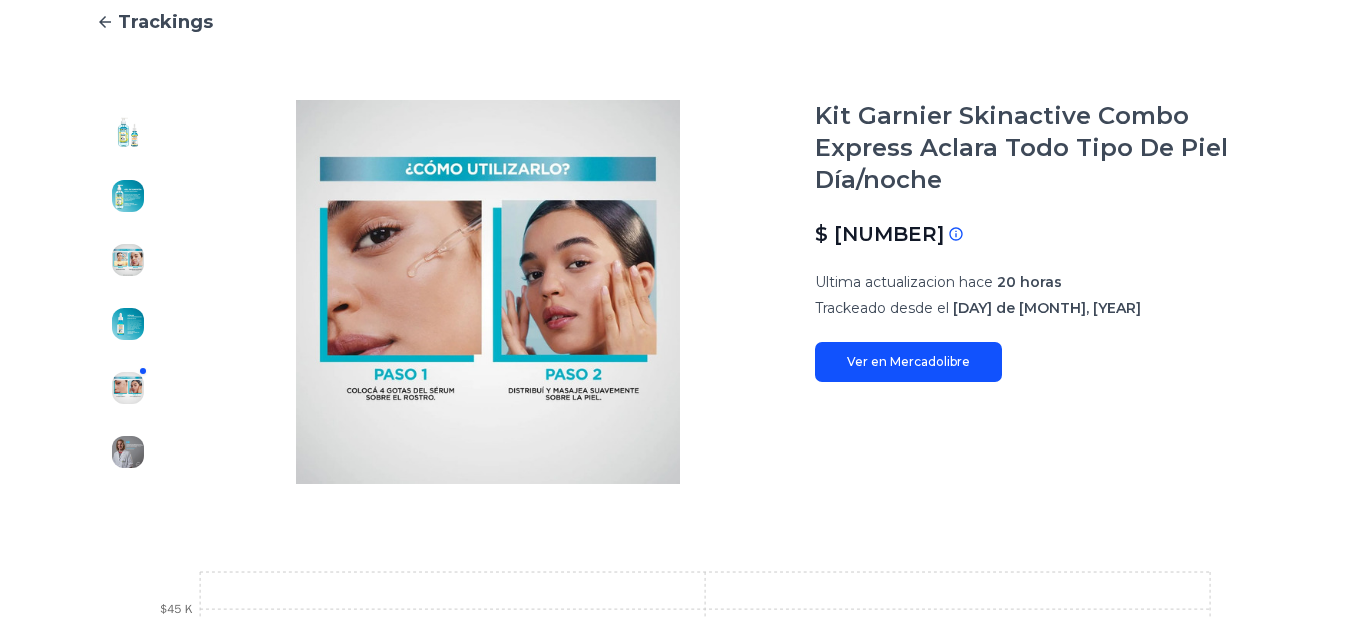 click at bounding box center (128, 132) 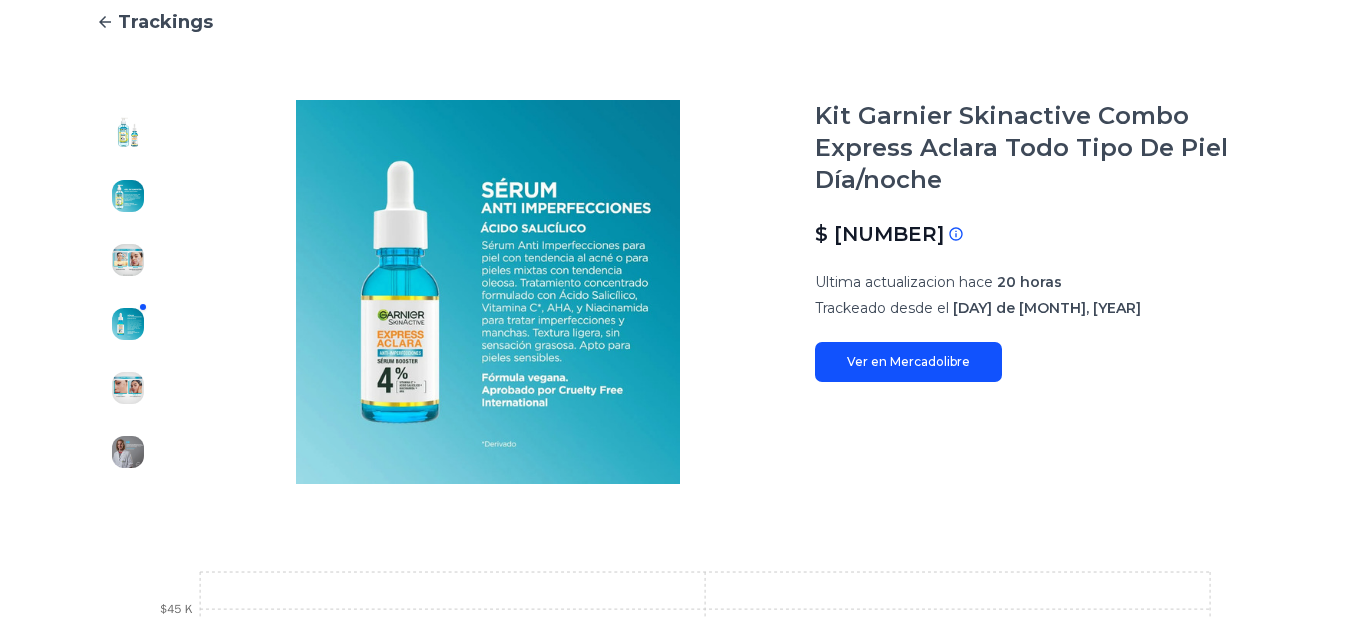 click at bounding box center [128, 132] 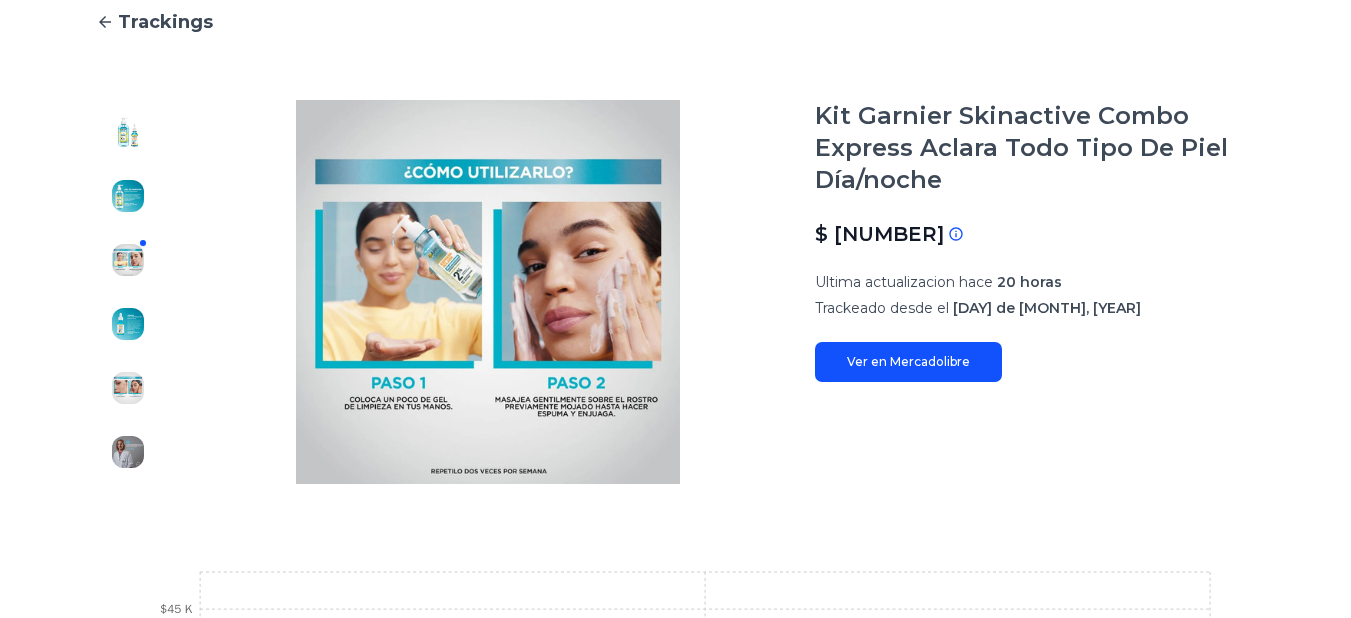 scroll, scrollTop: 0, scrollLeft: 0, axis: both 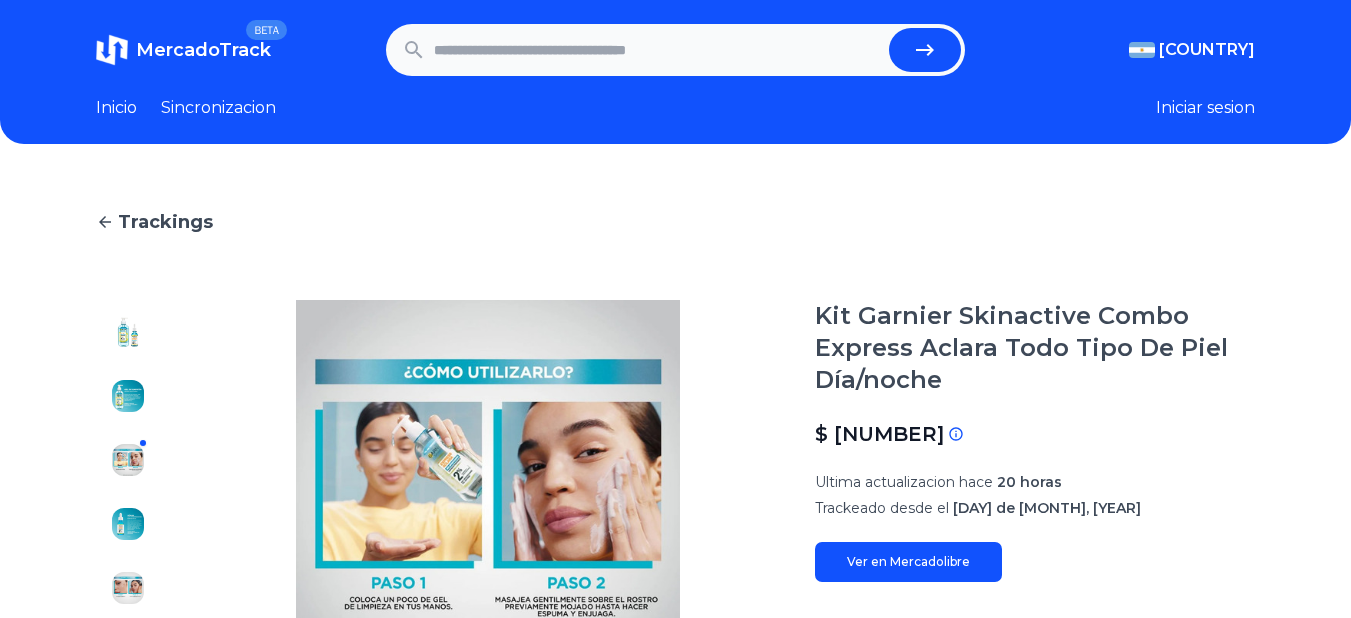 click at bounding box center (658, 50) 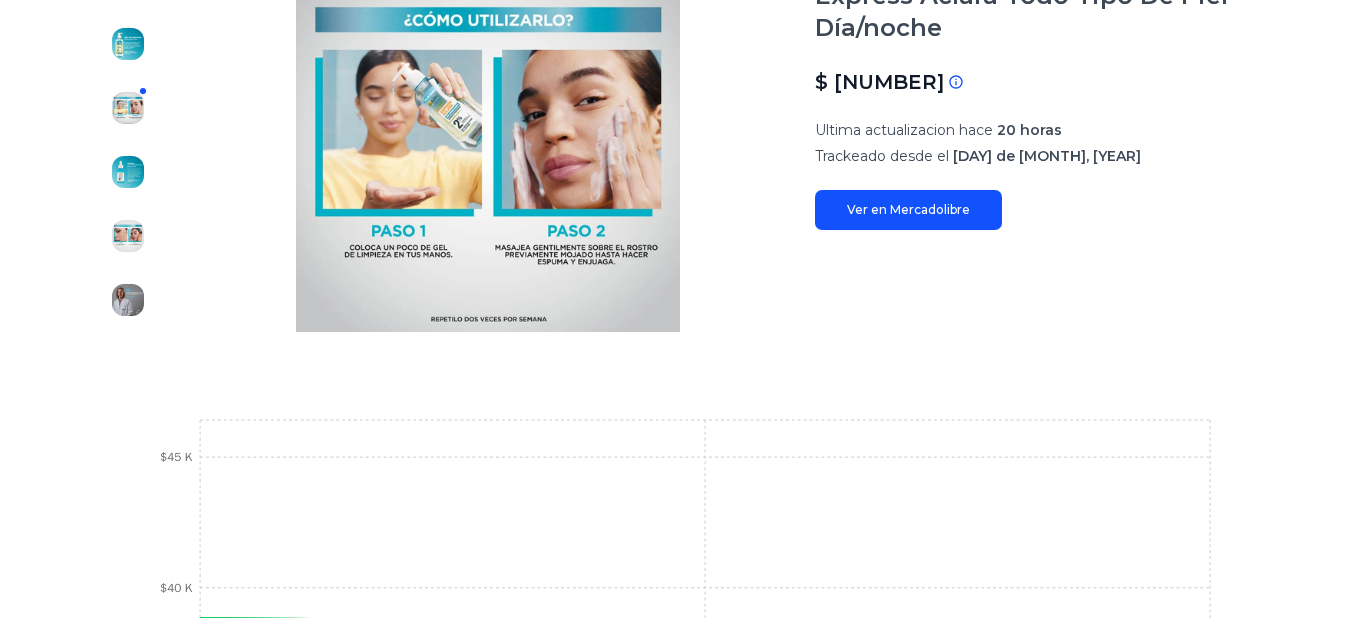 scroll, scrollTop: 0, scrollLeft: 0, axis: both 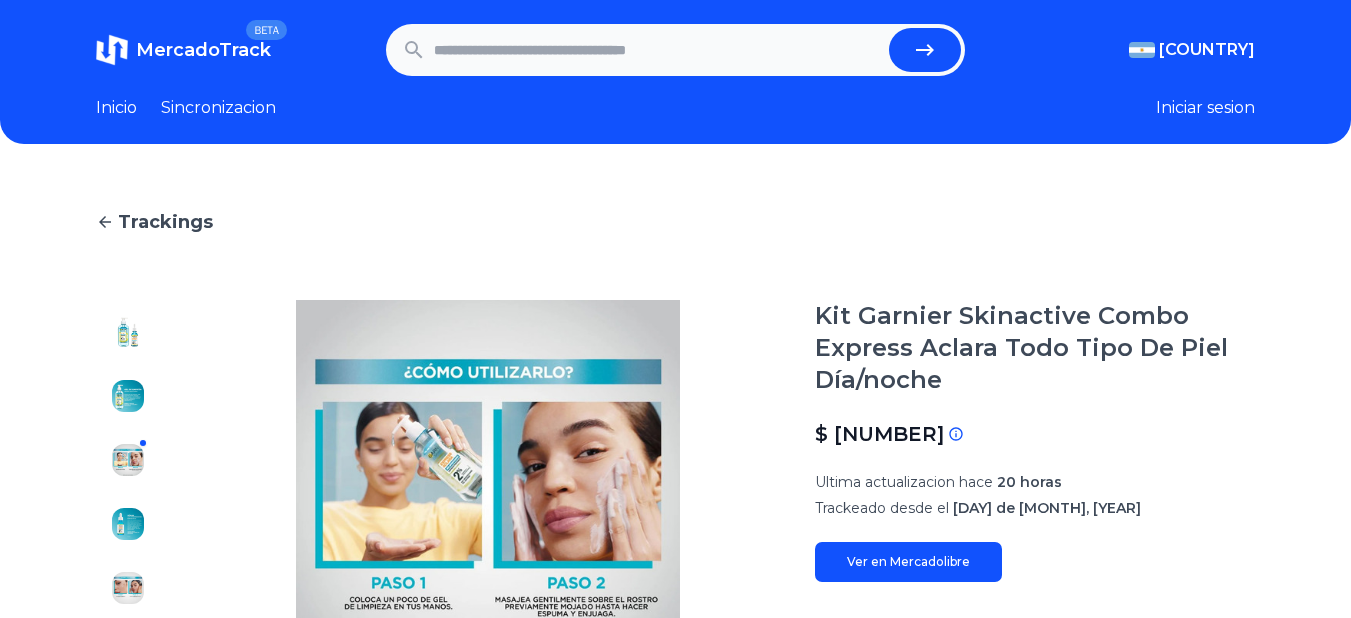 click at bounding box center (658, 50) 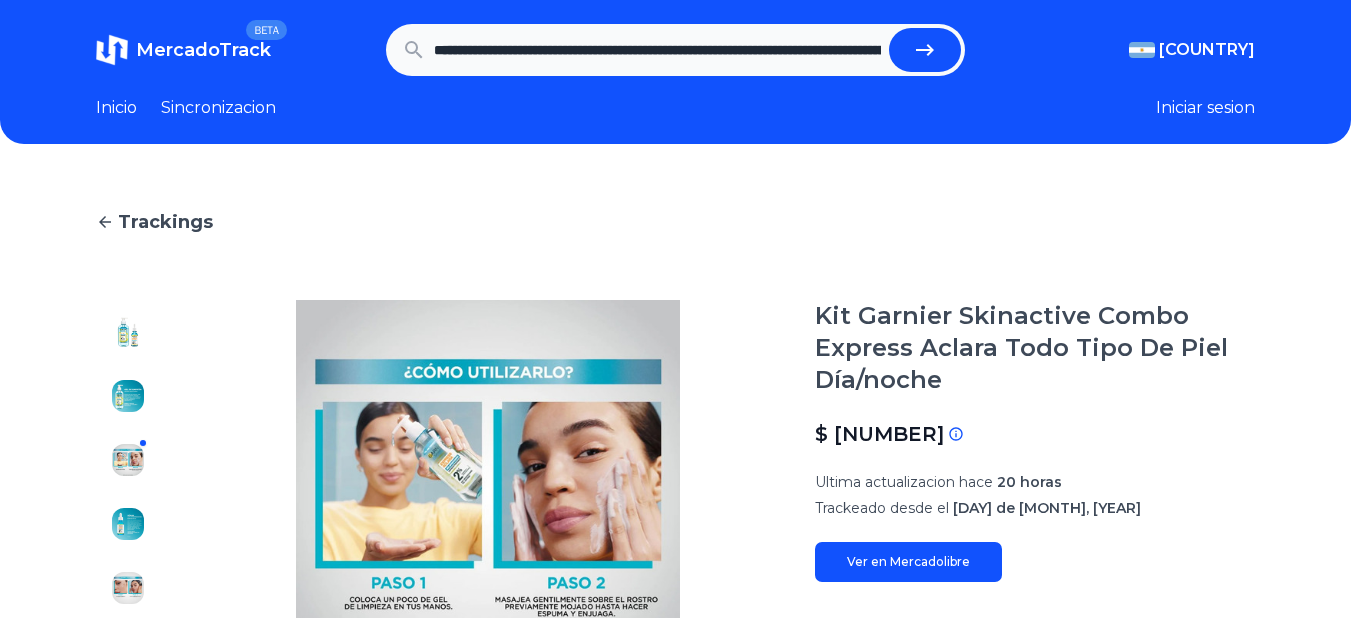 scroll, scrollTop: 0, scrollLeft: 1794, axis: horizontal 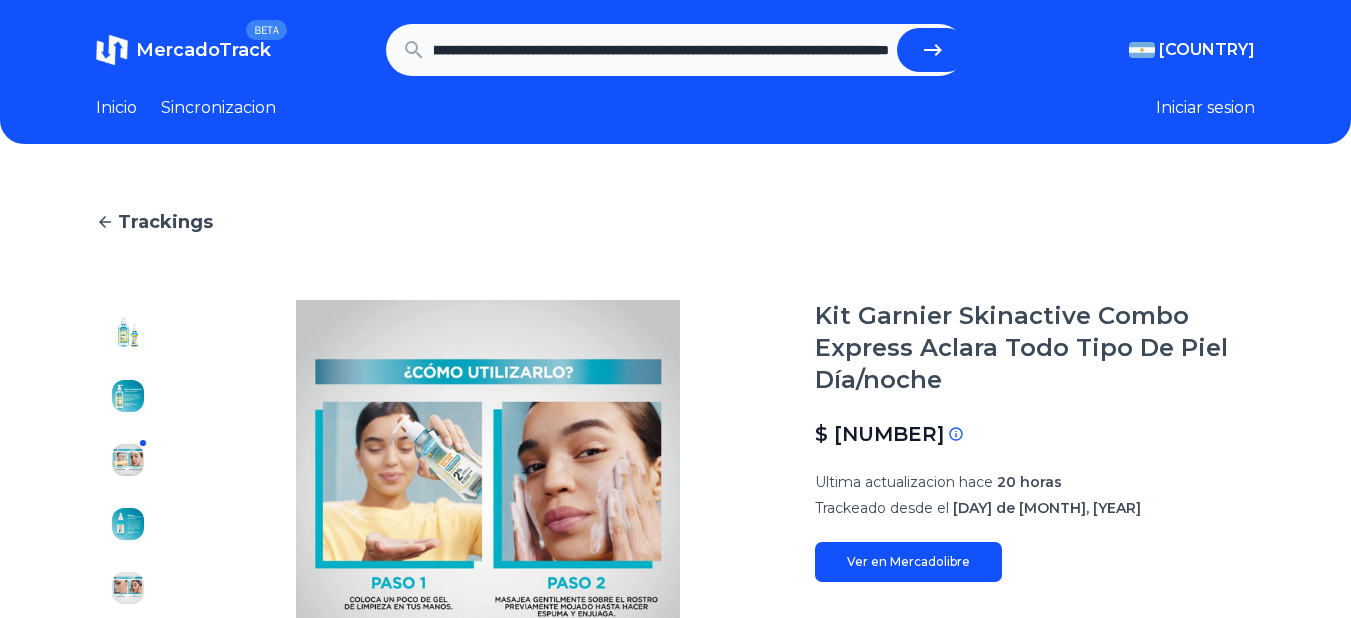 type on "**********" 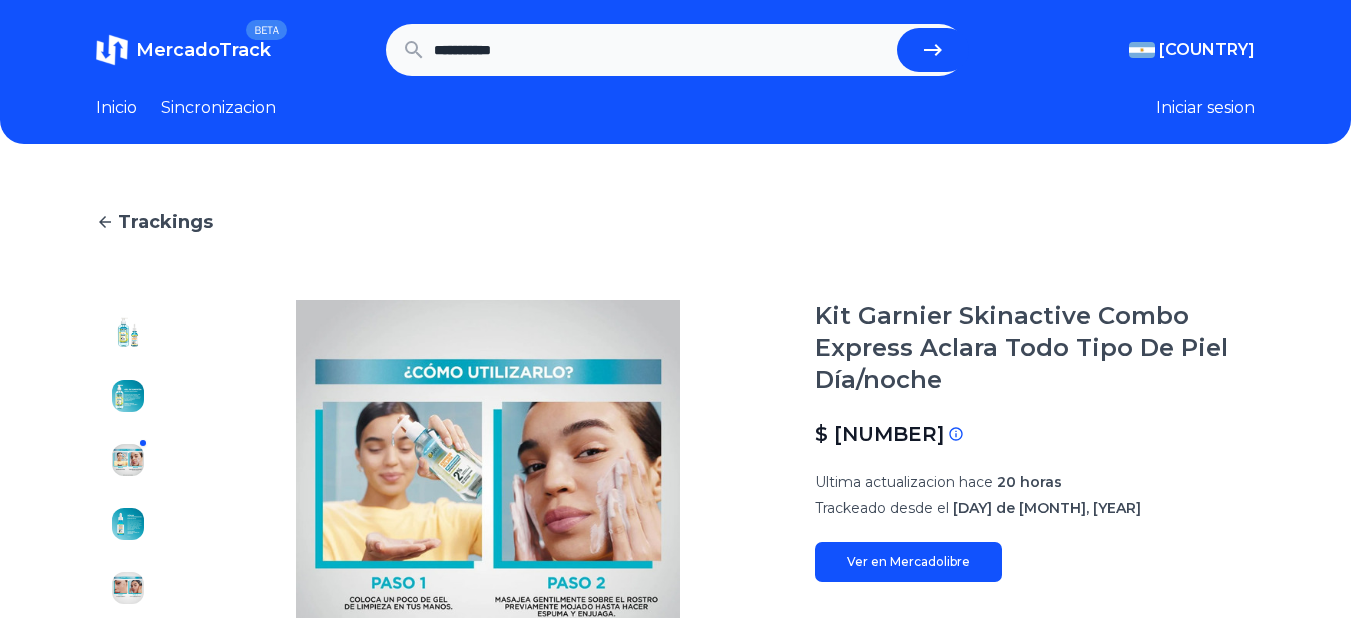 scroll, scrollTop: 0, scrollLeft: 0, axis: both 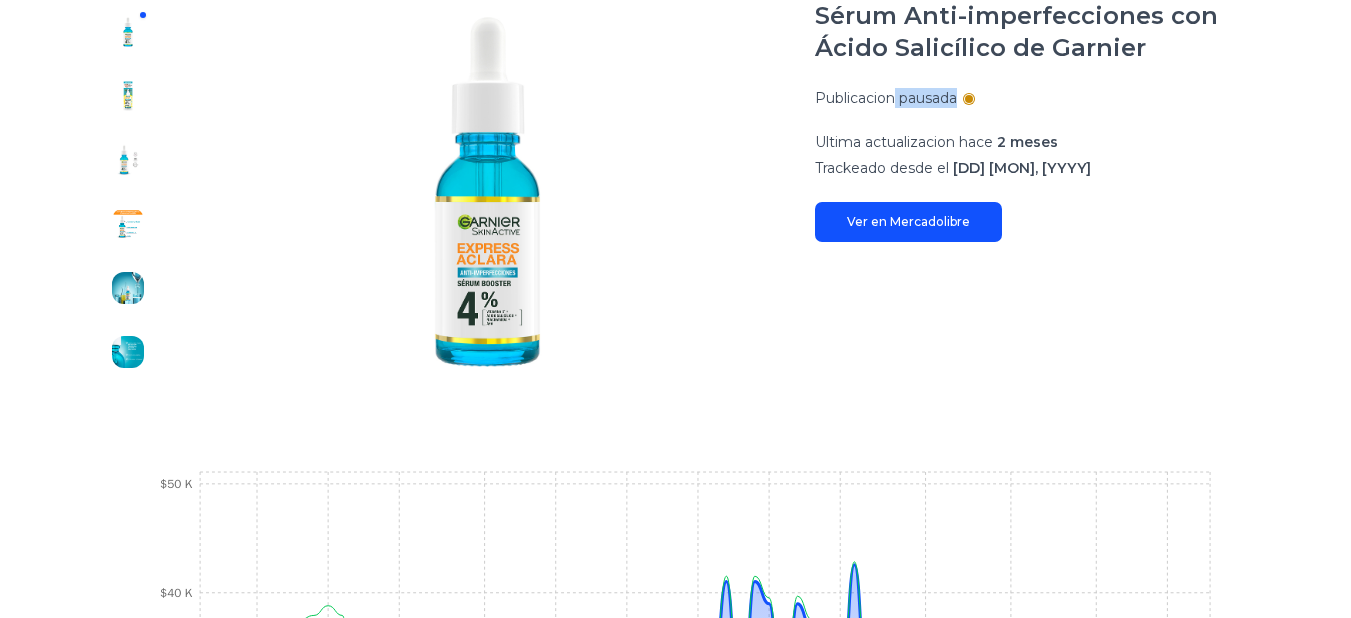 drag, startPoint x: 913, startPoint y: 98, endPoint x: 985, endPoint y: 97, distance: 72.00694 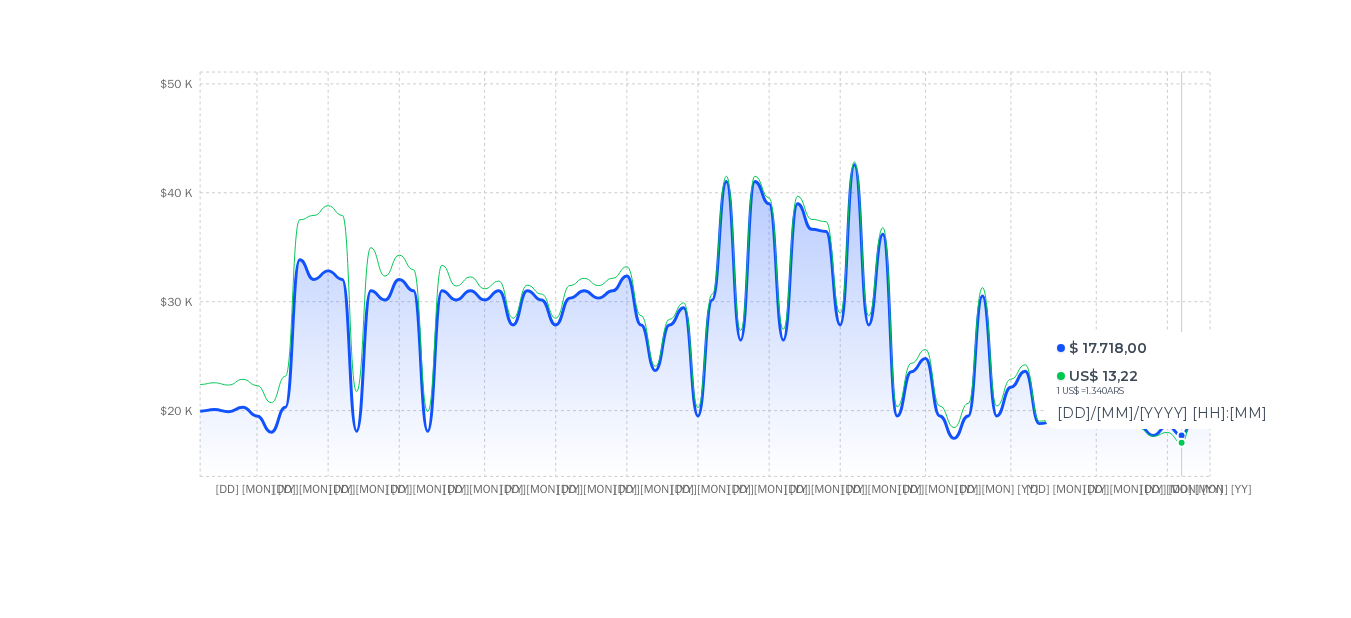 scroll, scrollTop: 800, scrollLeft: 0, axis: vertical 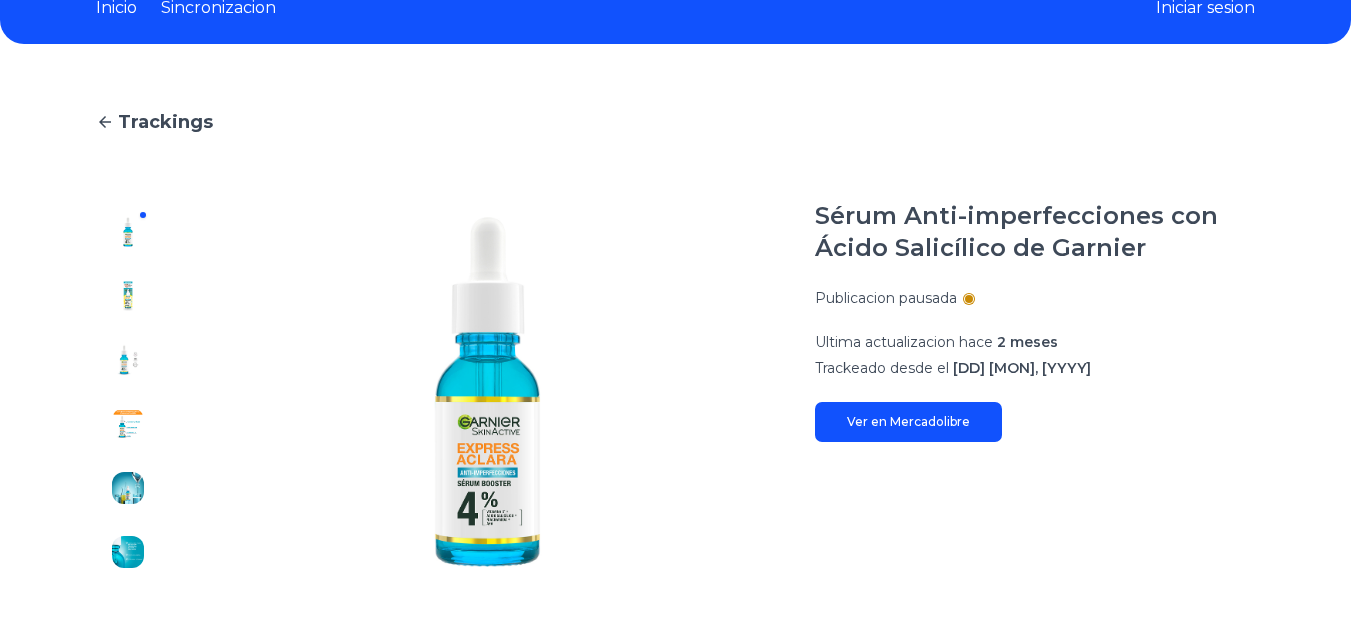 click at bounding box center (128, 296) 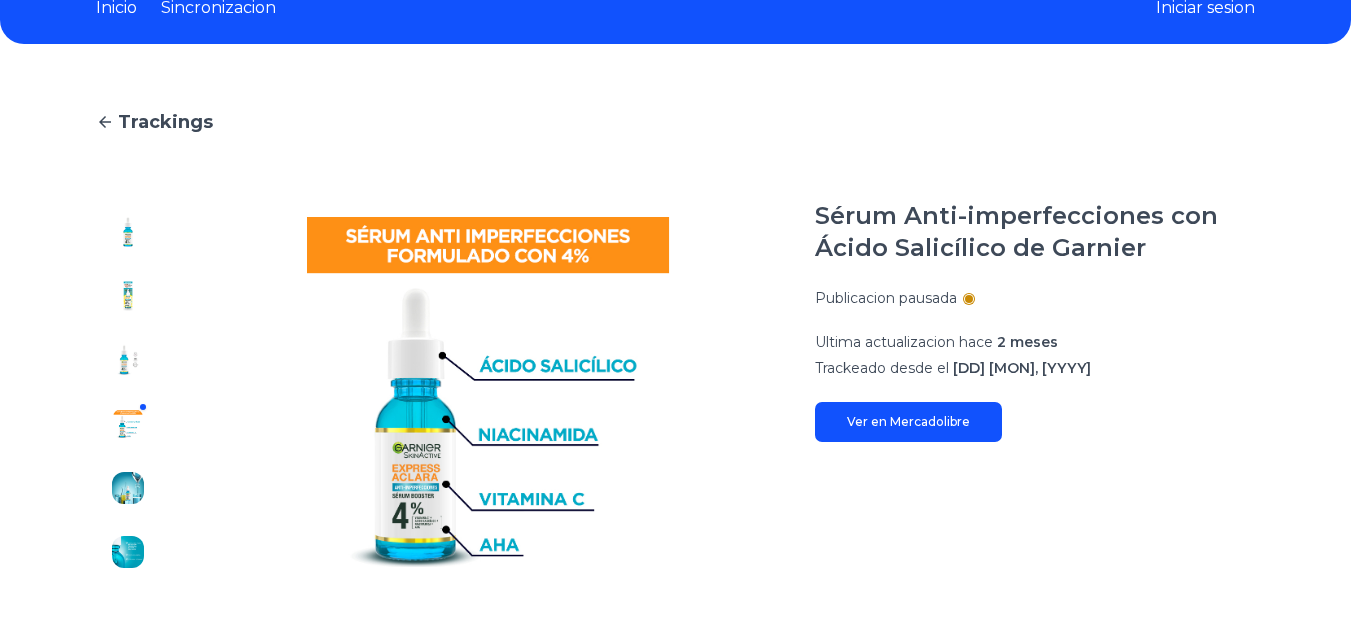 scroll, scrollTop: 0, scrollLeft: 0, axis: both 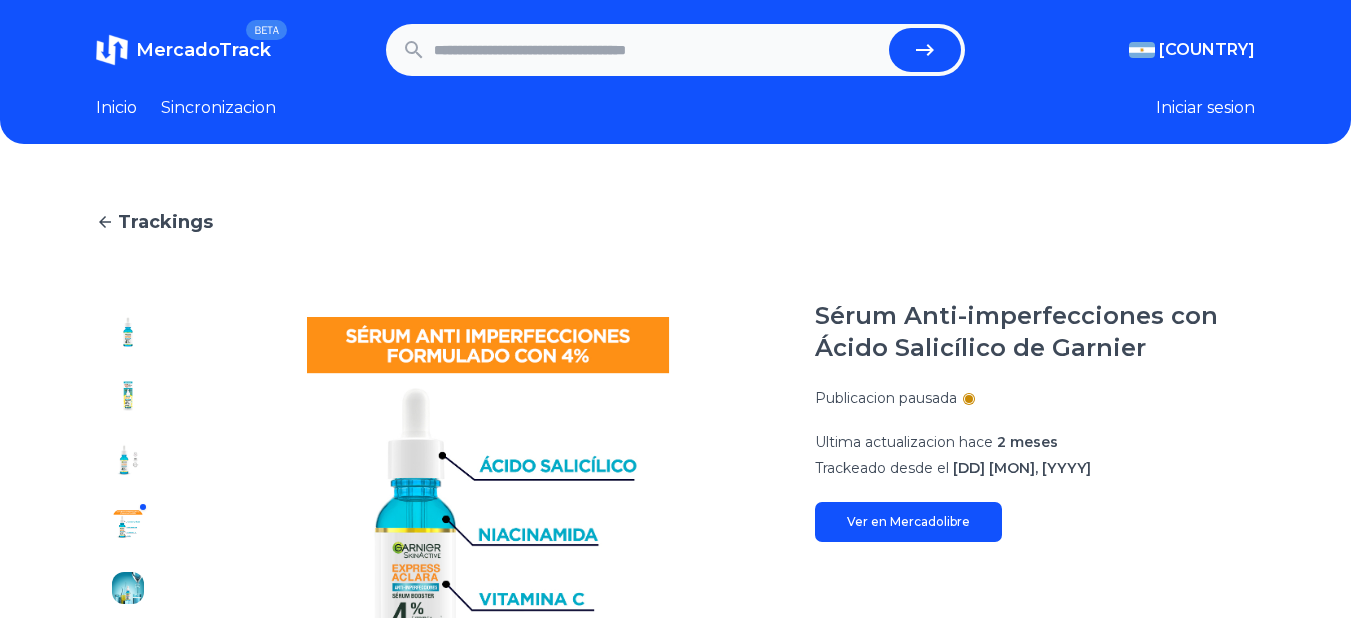 click at bounding box center [658, 50] 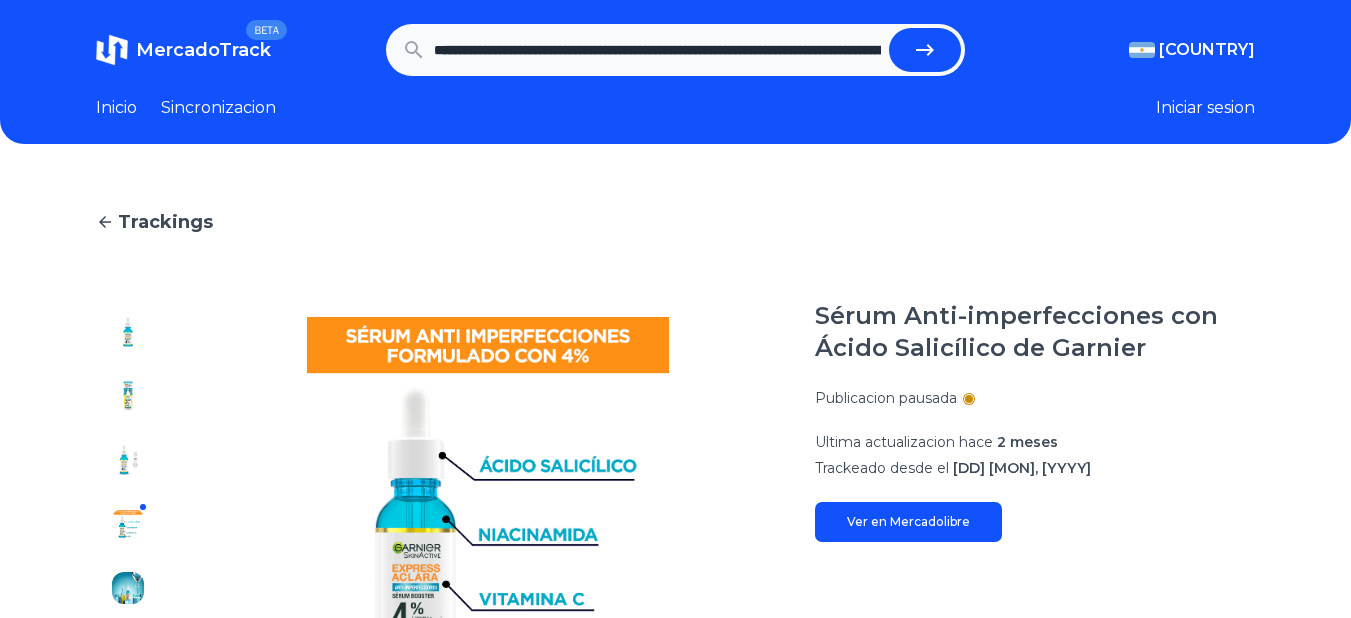 scroll, scrollTop: 0, scrollLeft: 753, axis: horizontal 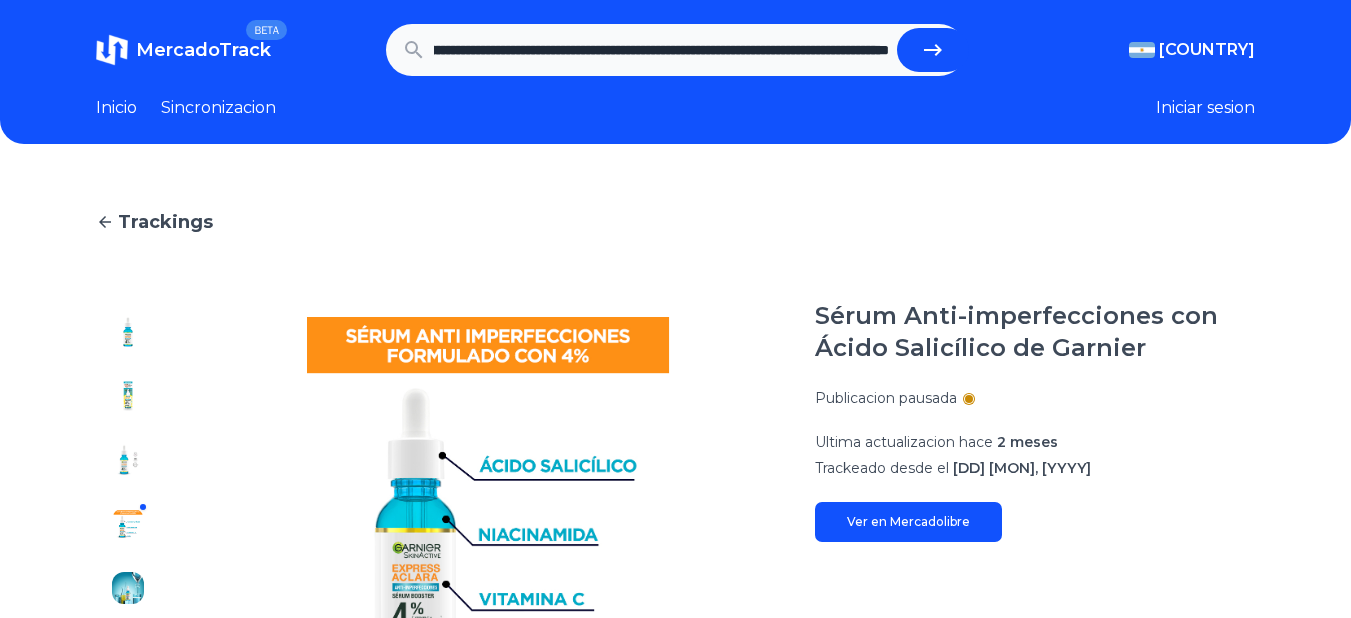 type on "**********" 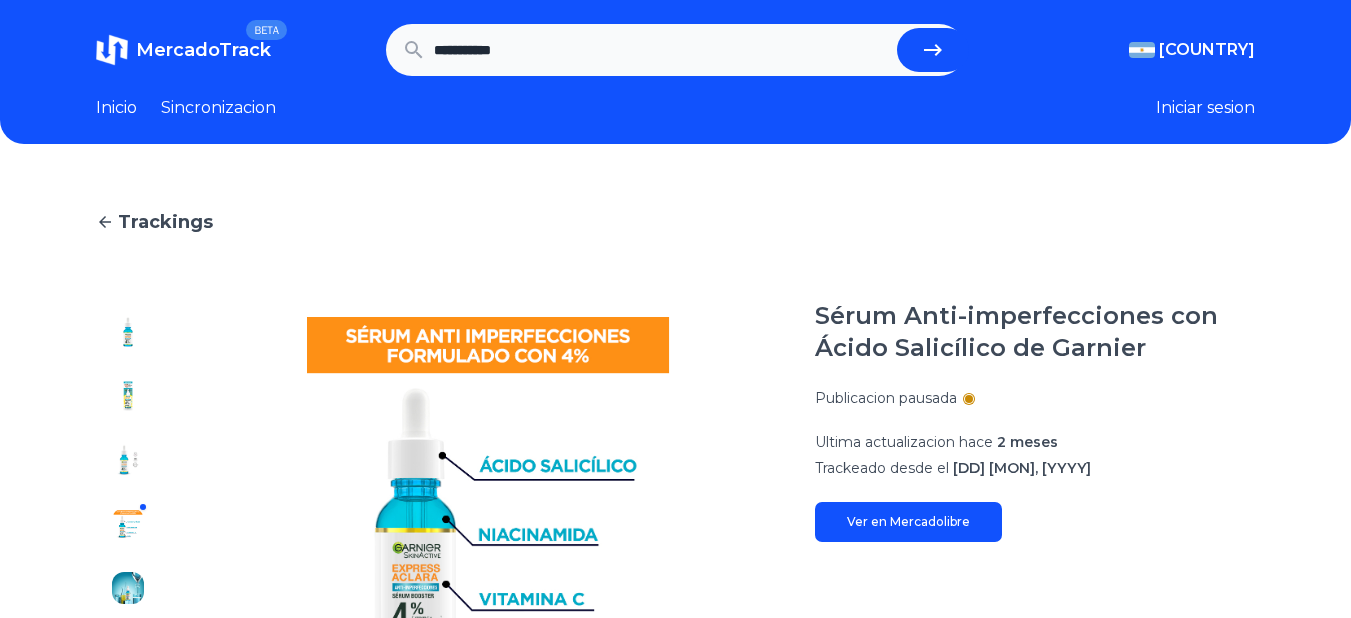 scroll, scrollTop: 0, scrollLeft: 0, axis: both 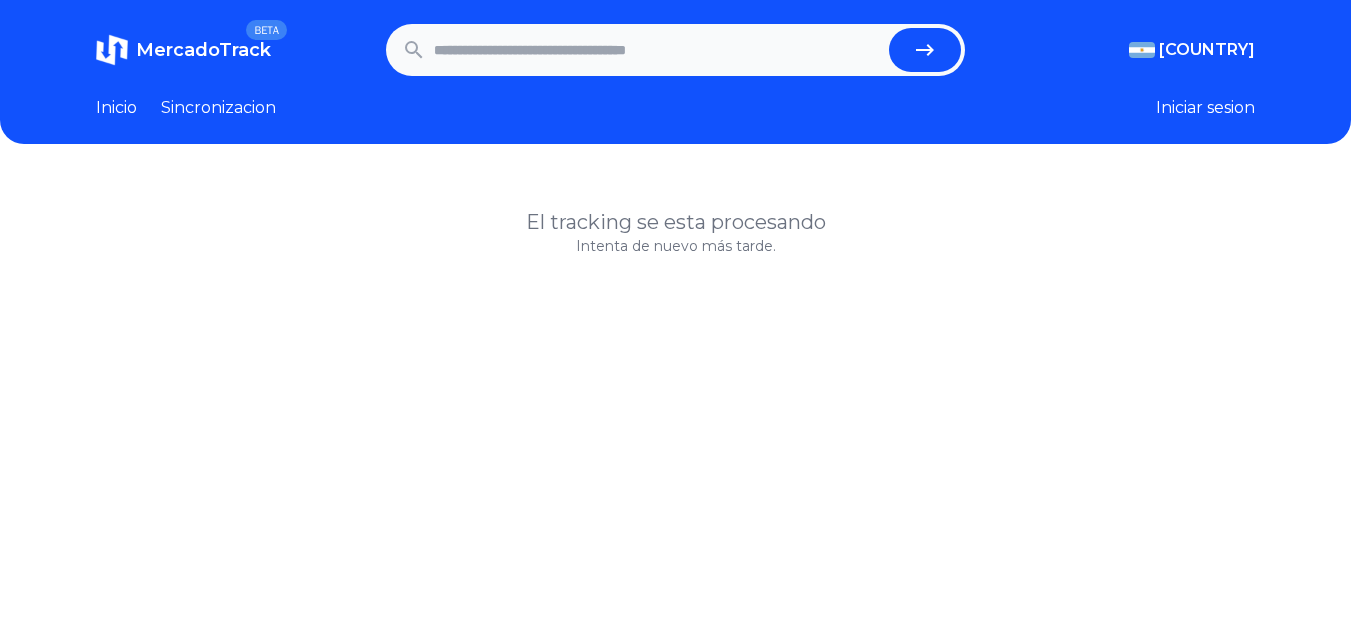 click at bounding box center [658, 50] 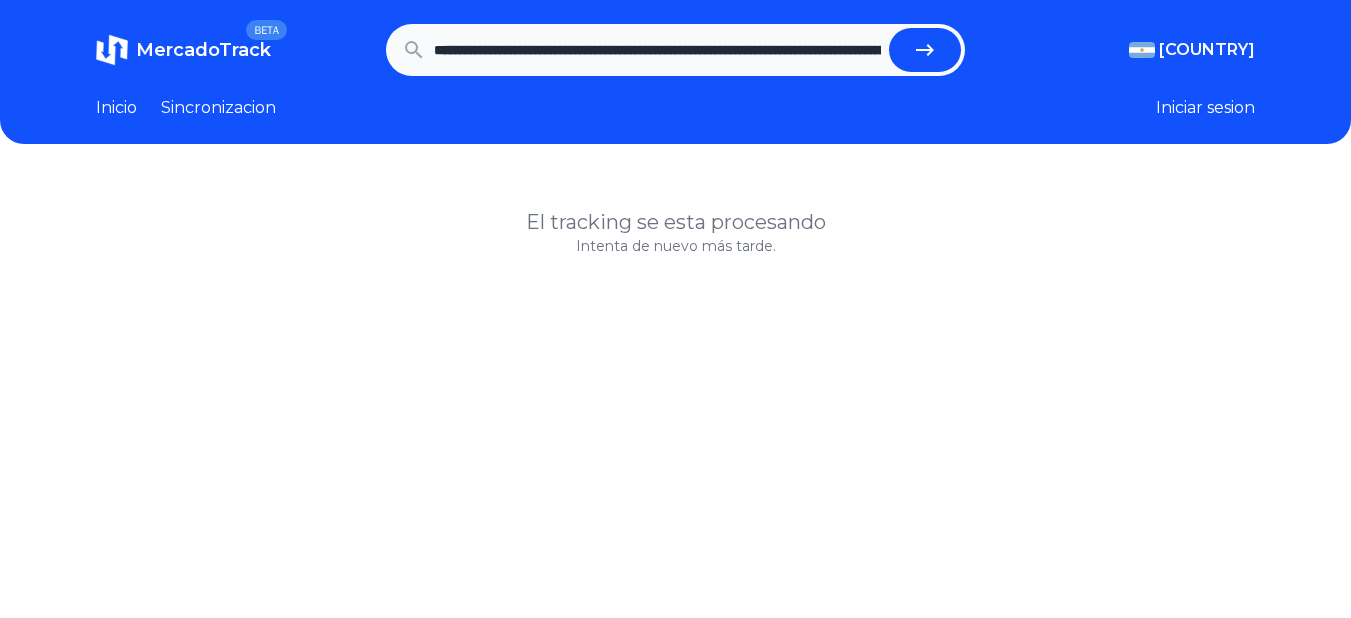 scroll, scrollTop: 0, scrollLeft: 753, axis: horizontal 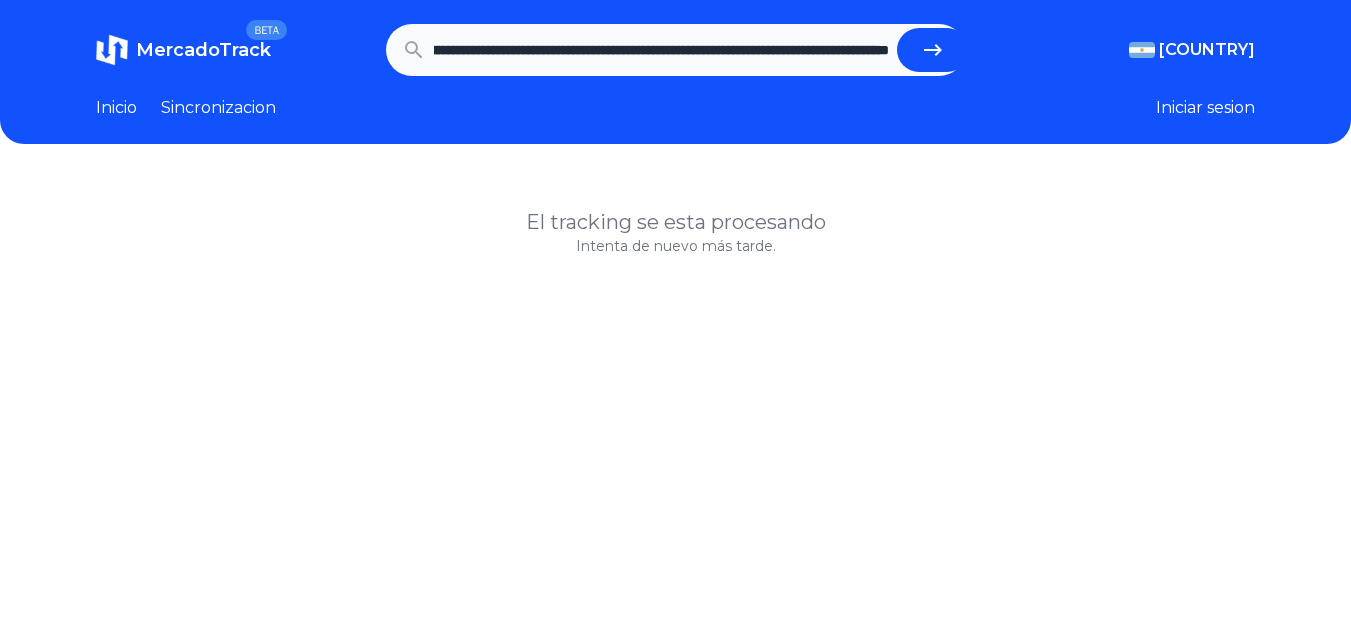 type on "**********" 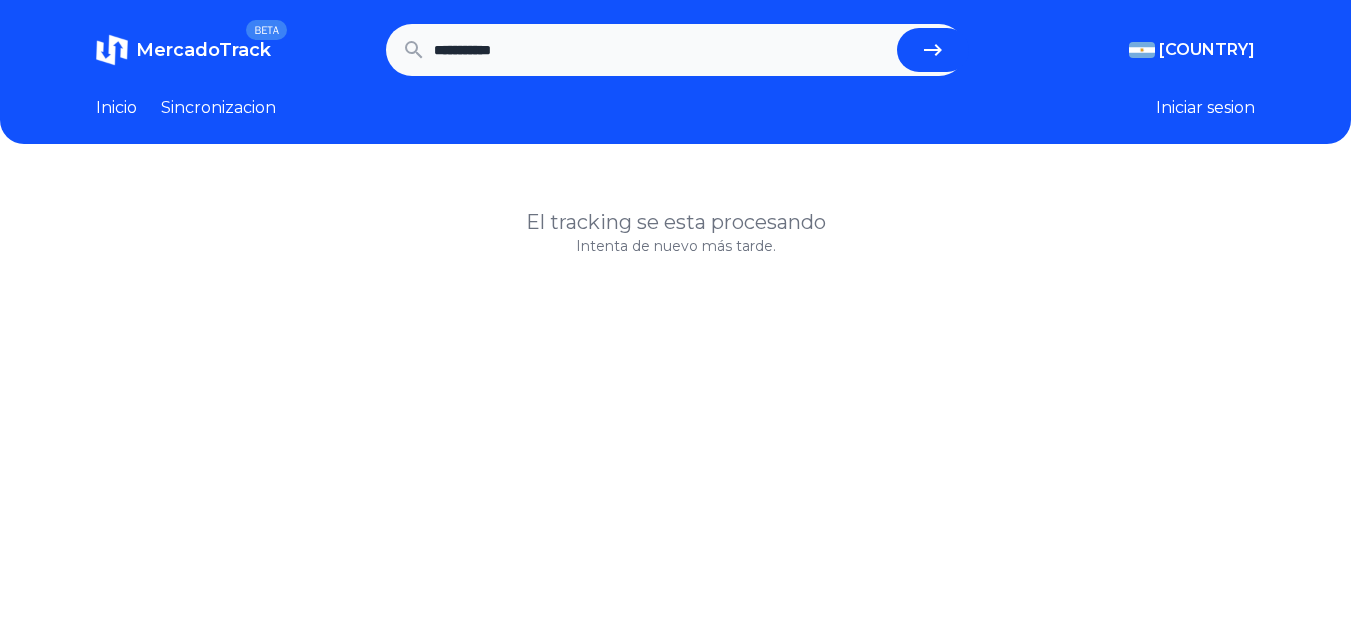 scroll, scrollTop: 0, scrollLeft: 0, axis: both 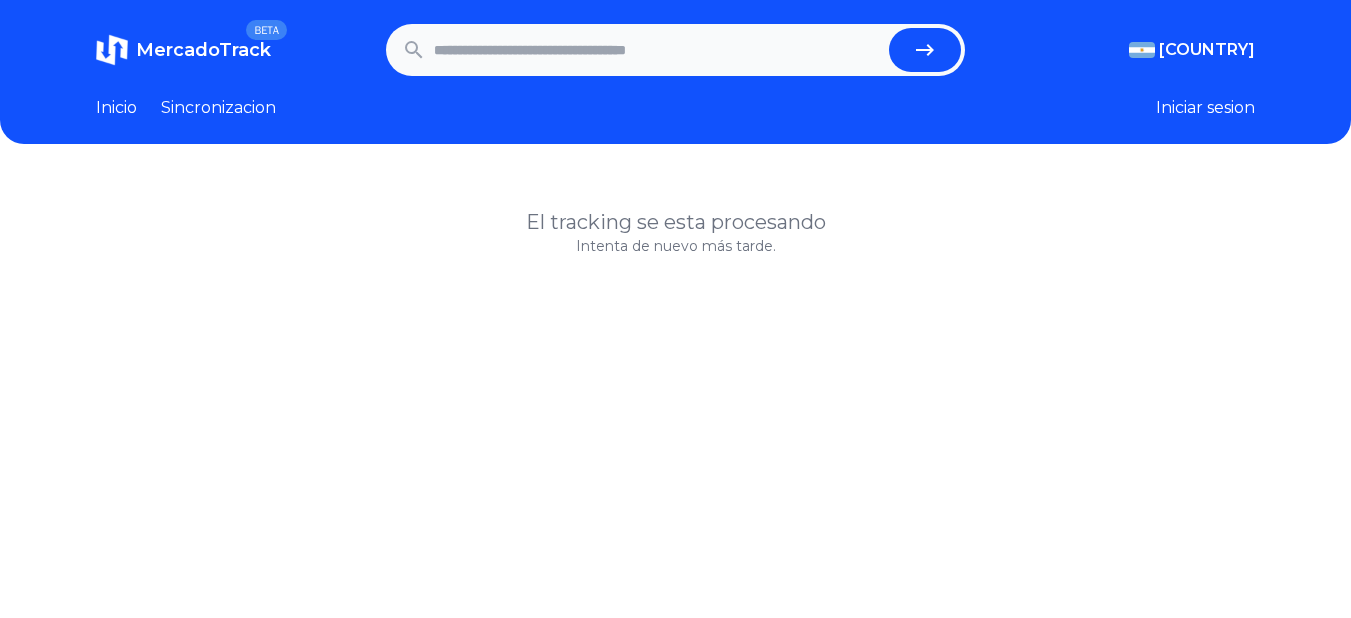 click at bounding box center (658, 50) 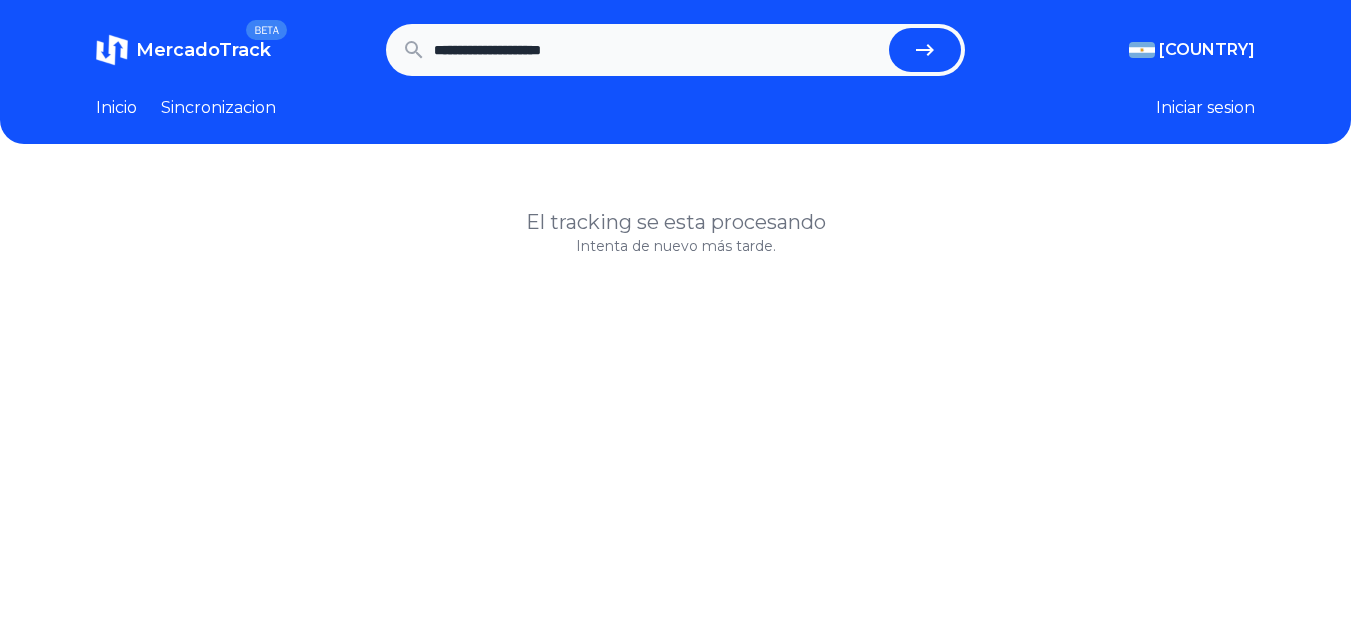 type on "**********" 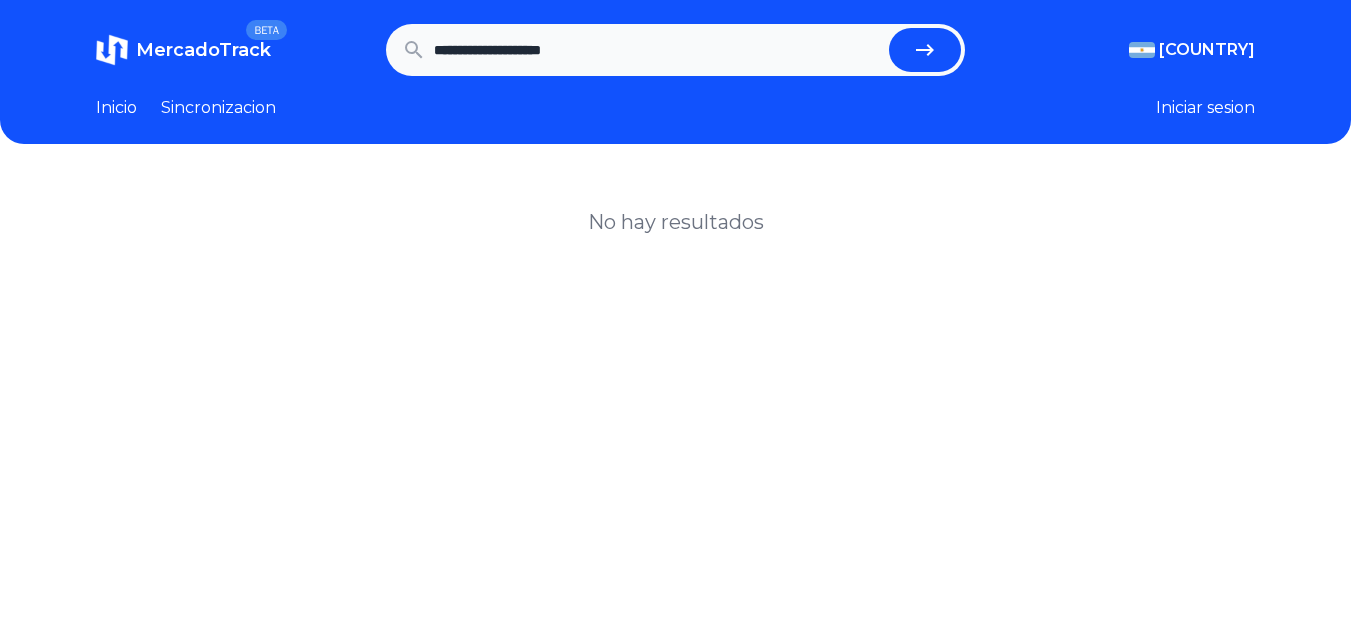 scroll, scrollTop: 0, scrollLeft: 0, axis: both 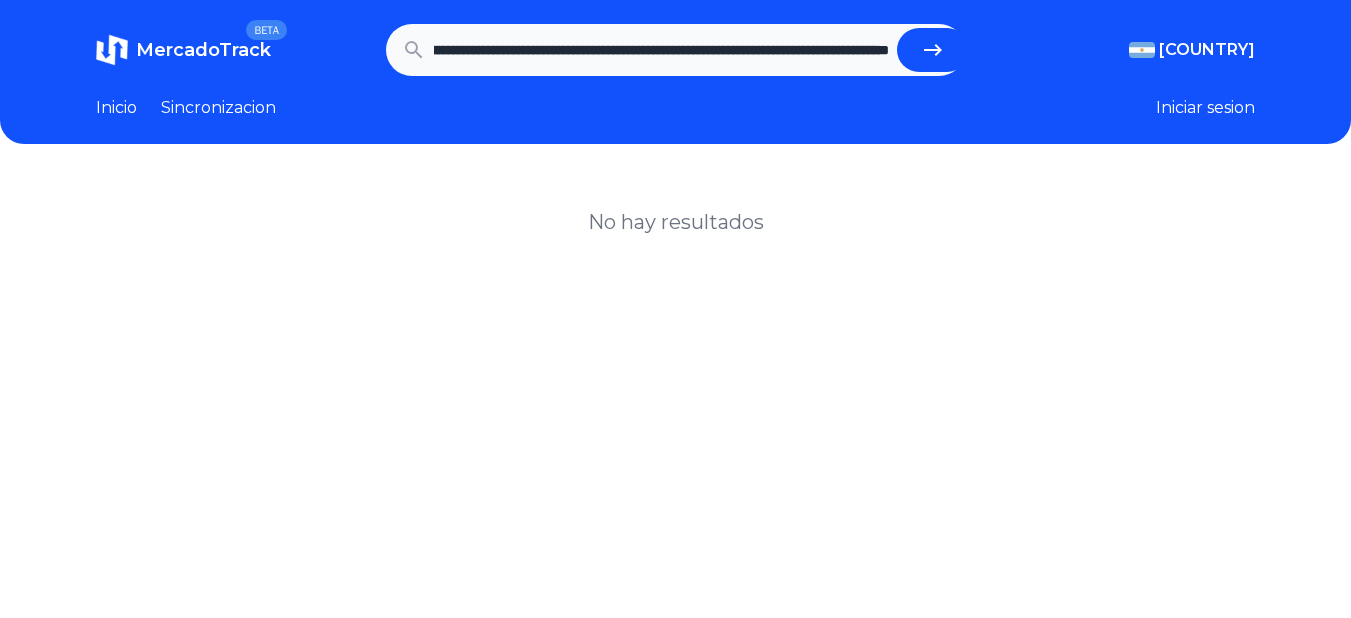 type on "**********" 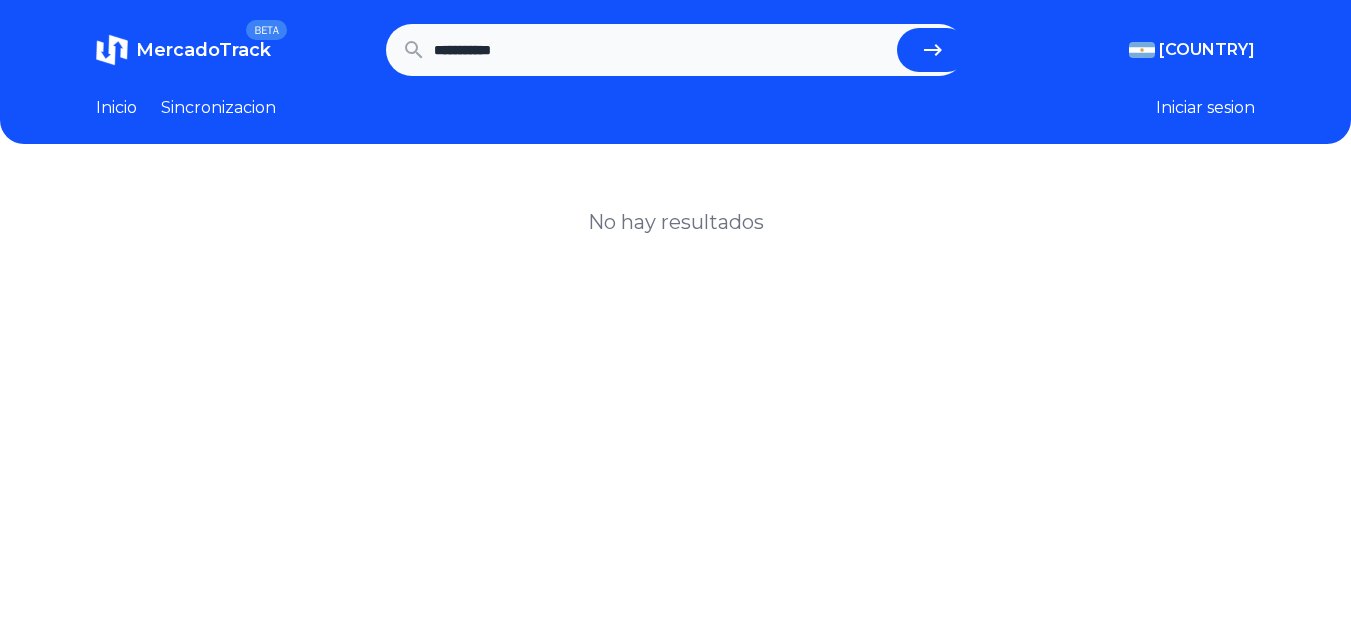 scroll, scrollTop: 0, scrollLeft: 0, axis: both 